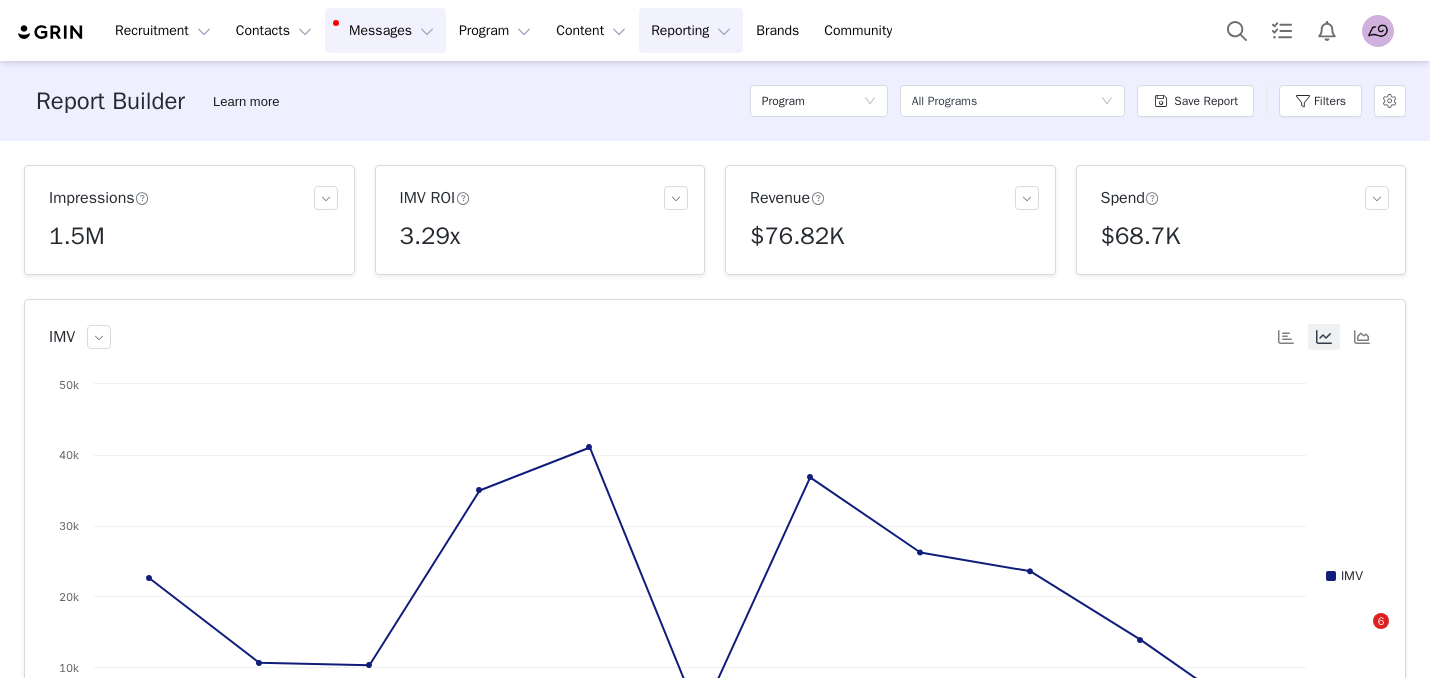 scroll, scrollTop: 0, scrollLeft: 0, axis: both 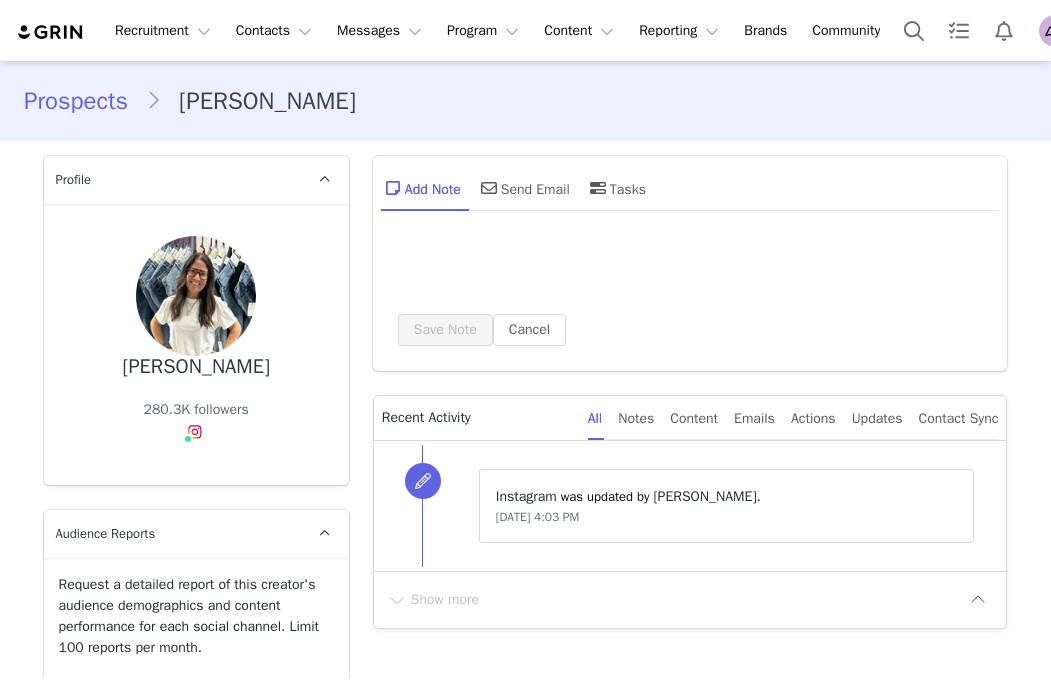 type on "+1 ([GEOGRAPHIC_DATA])" 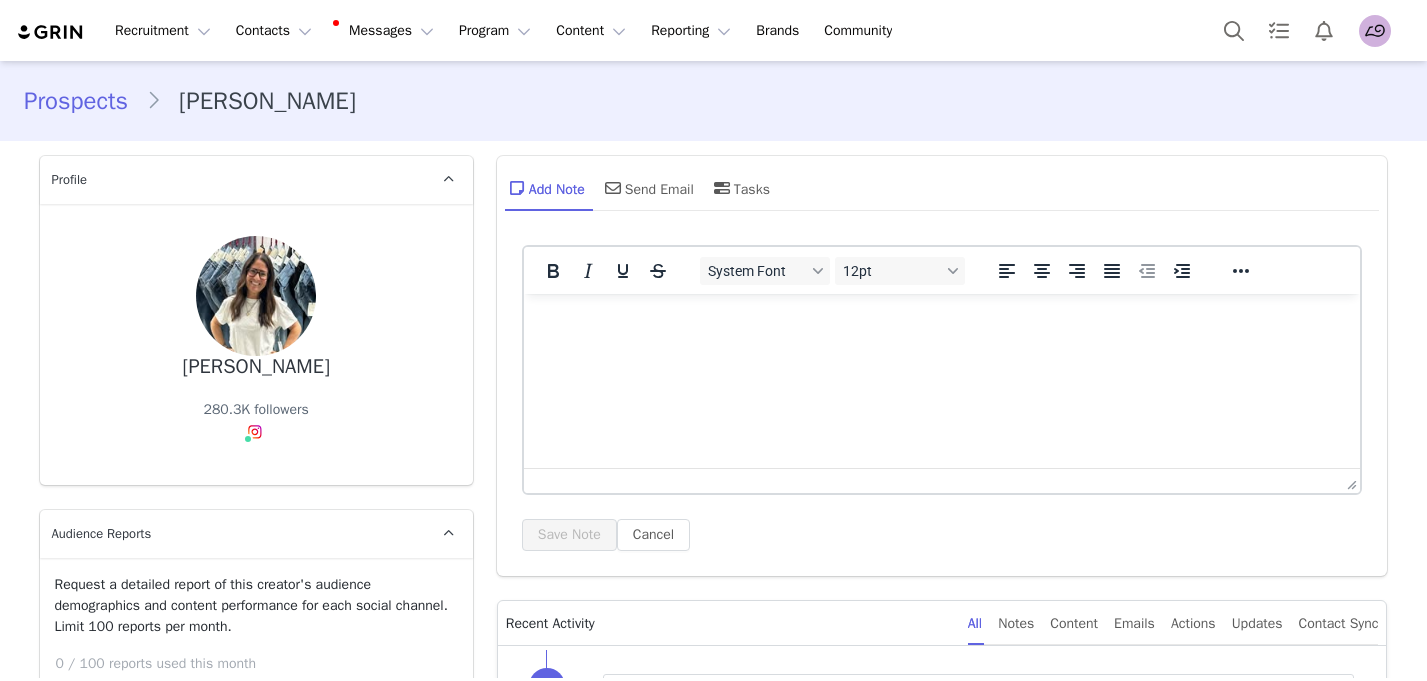 scroll, scrollTop: 0, scrollLeft: 0, axis: both 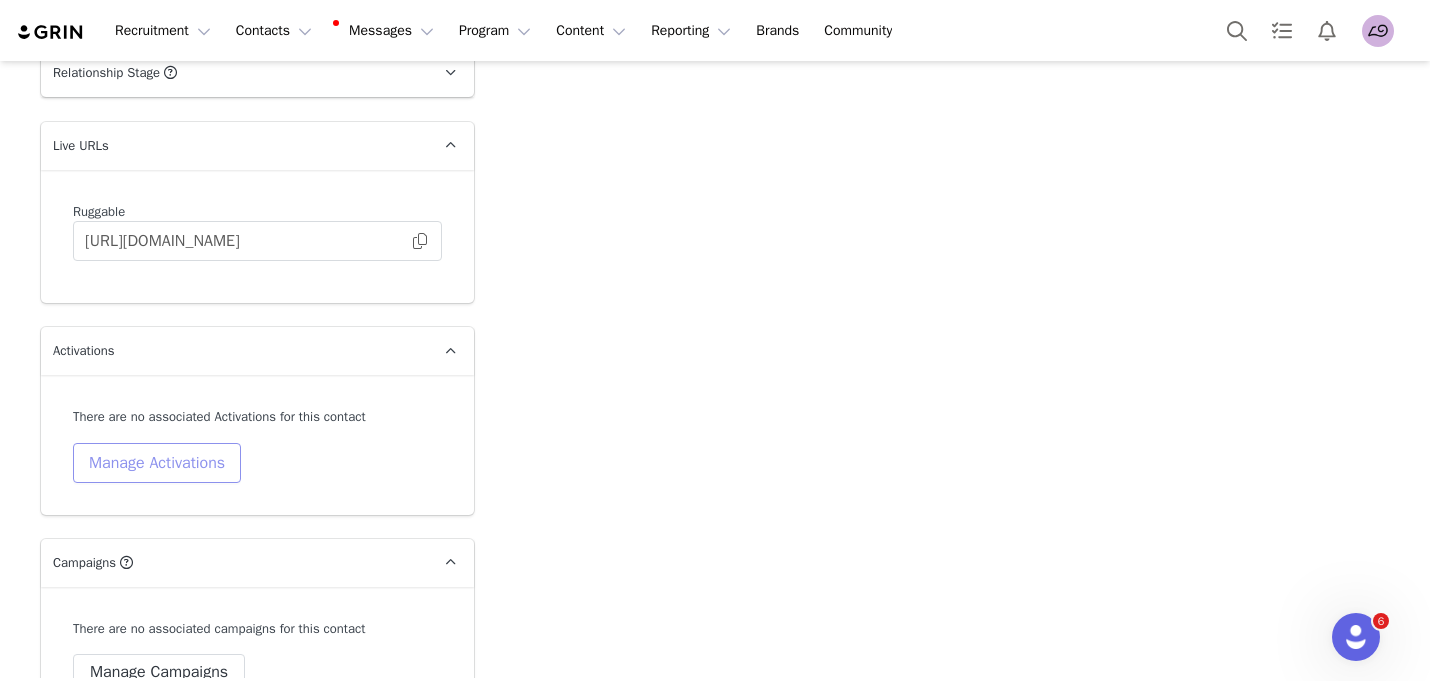 click on "Manage Activations" at bounding box center (157, 463) 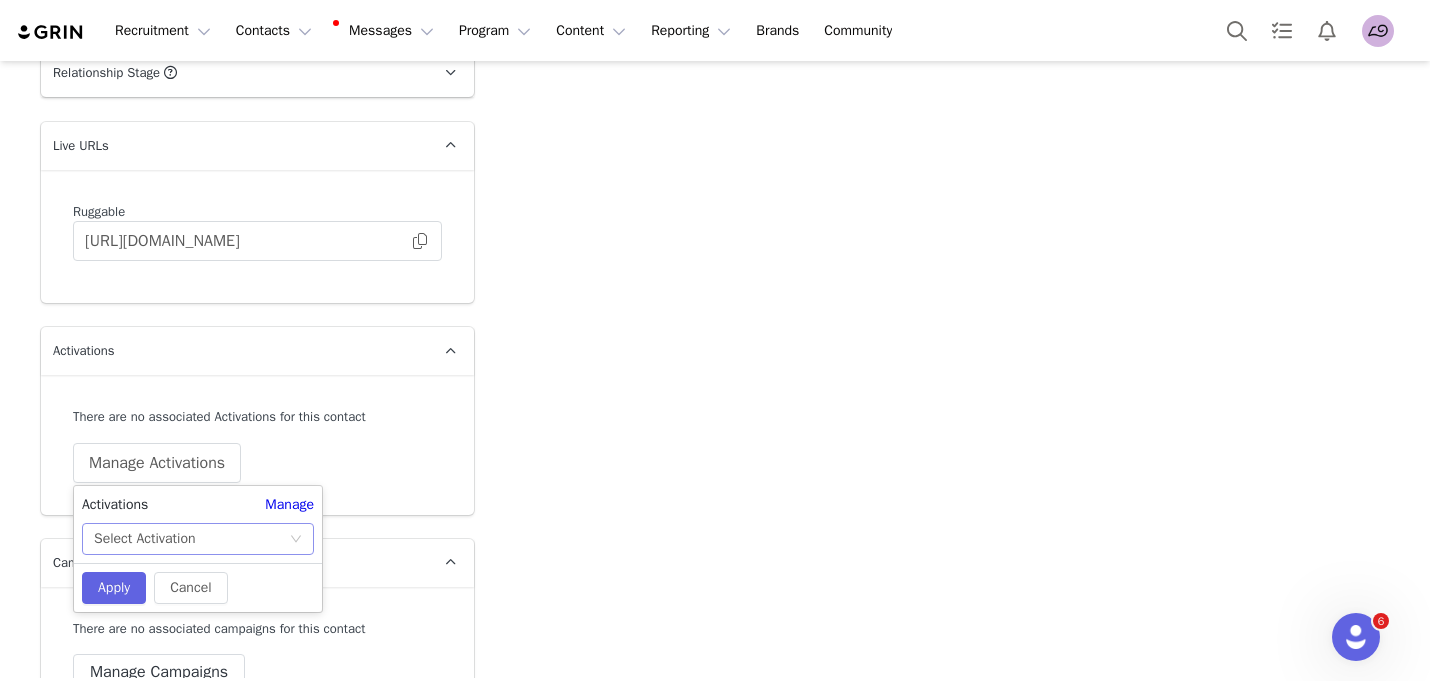click on "Select Activation" at bounding box center (144, 539) 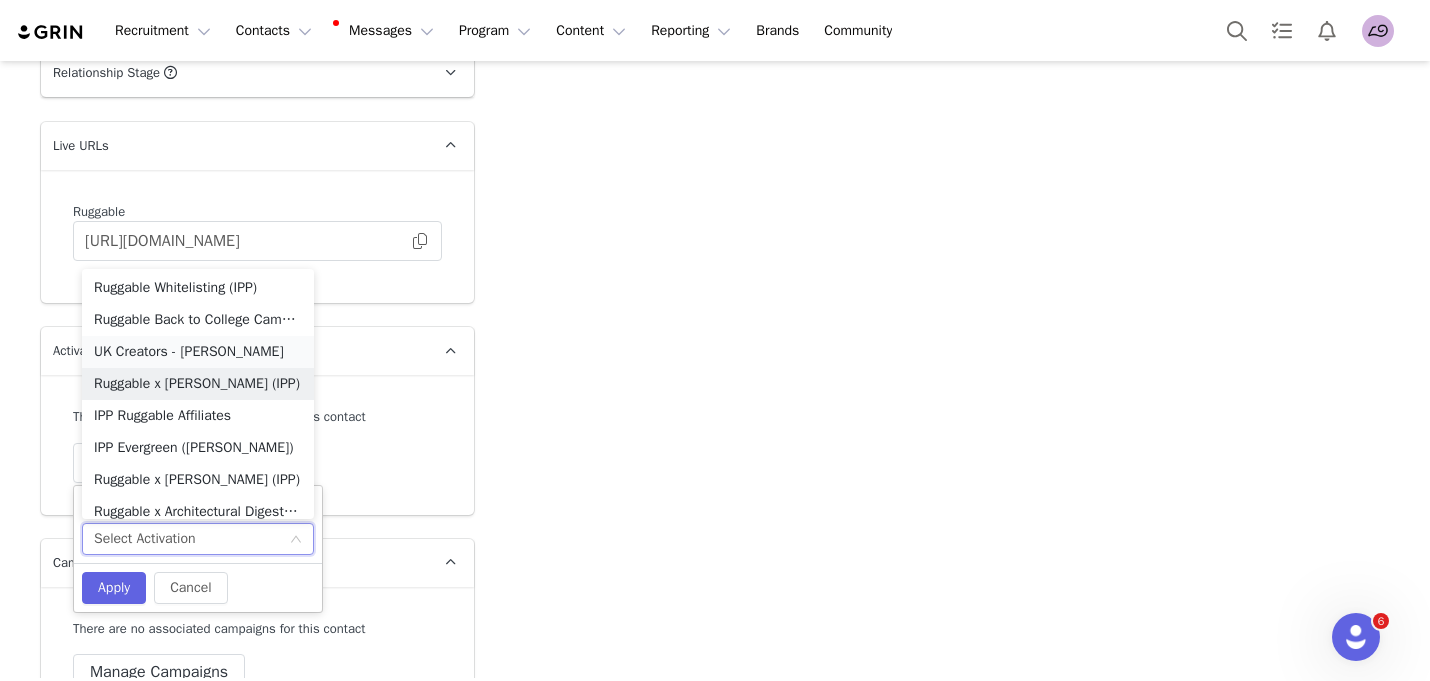 scroll, scrollTop: 994, scrollLeft: 0, axis: vertical 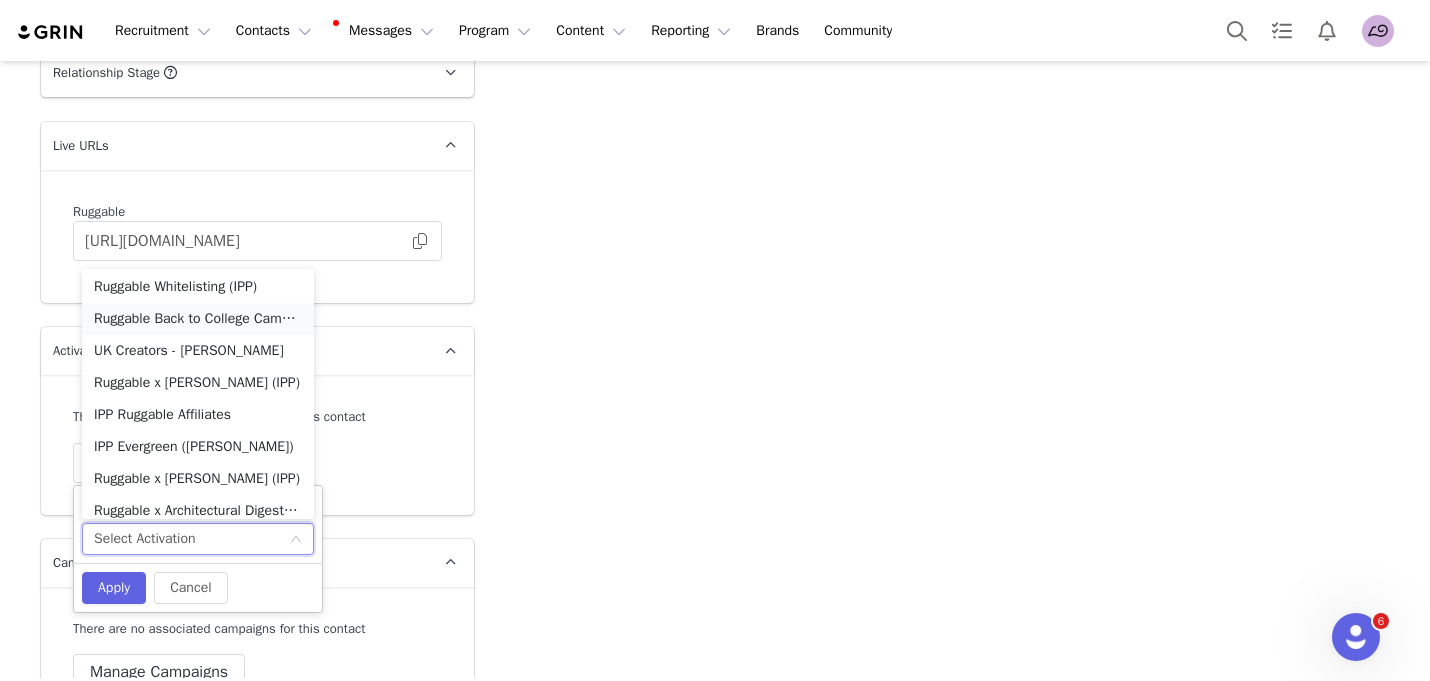 click on "Ruggable Back to College Campaign" at bounding box center [198, 319] 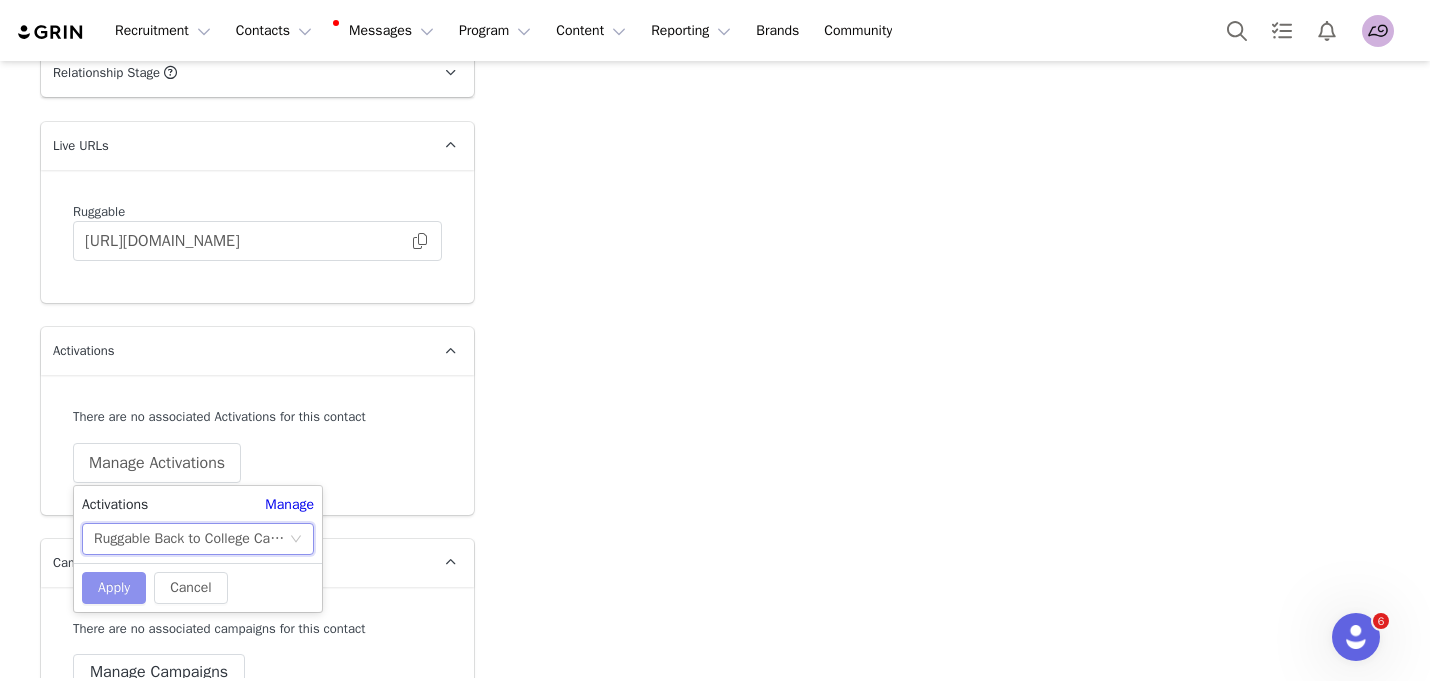 click on "Apply" at bounding box center (114, 588) 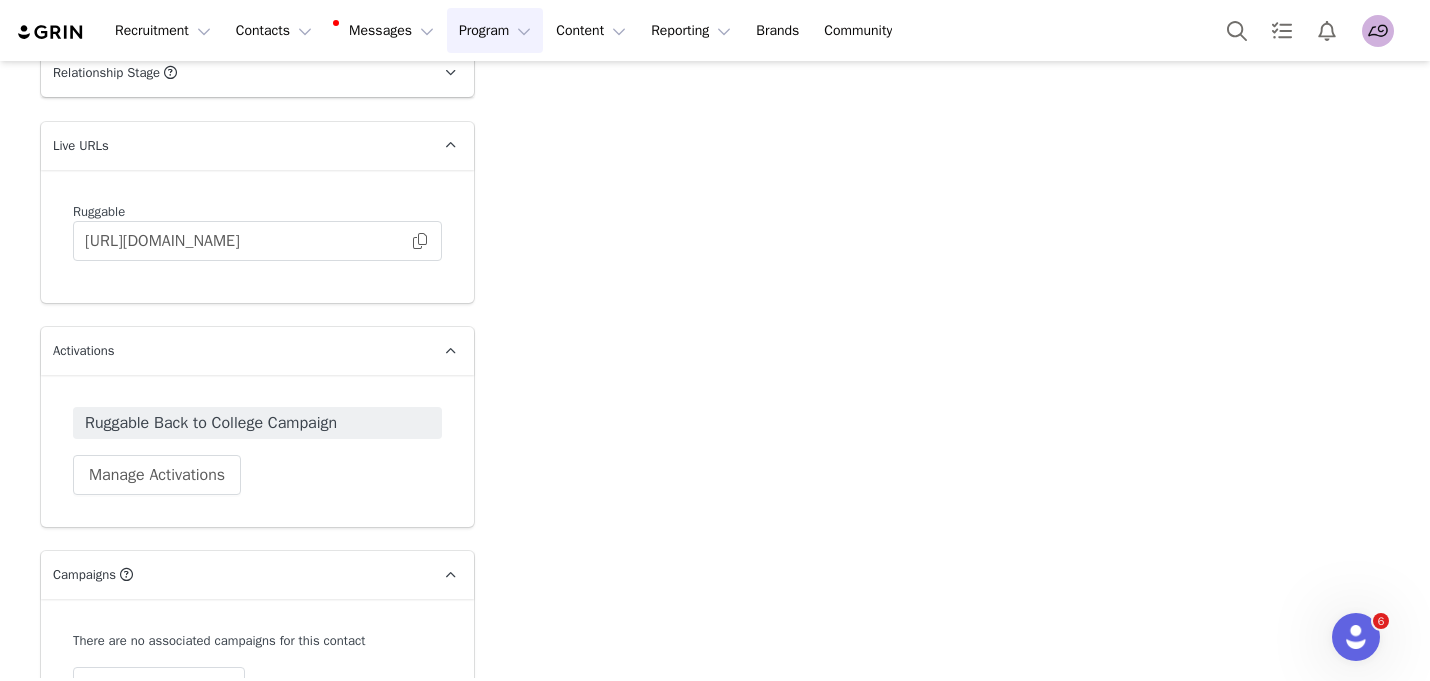click on "Program Program" at bounding box center (495, 30) 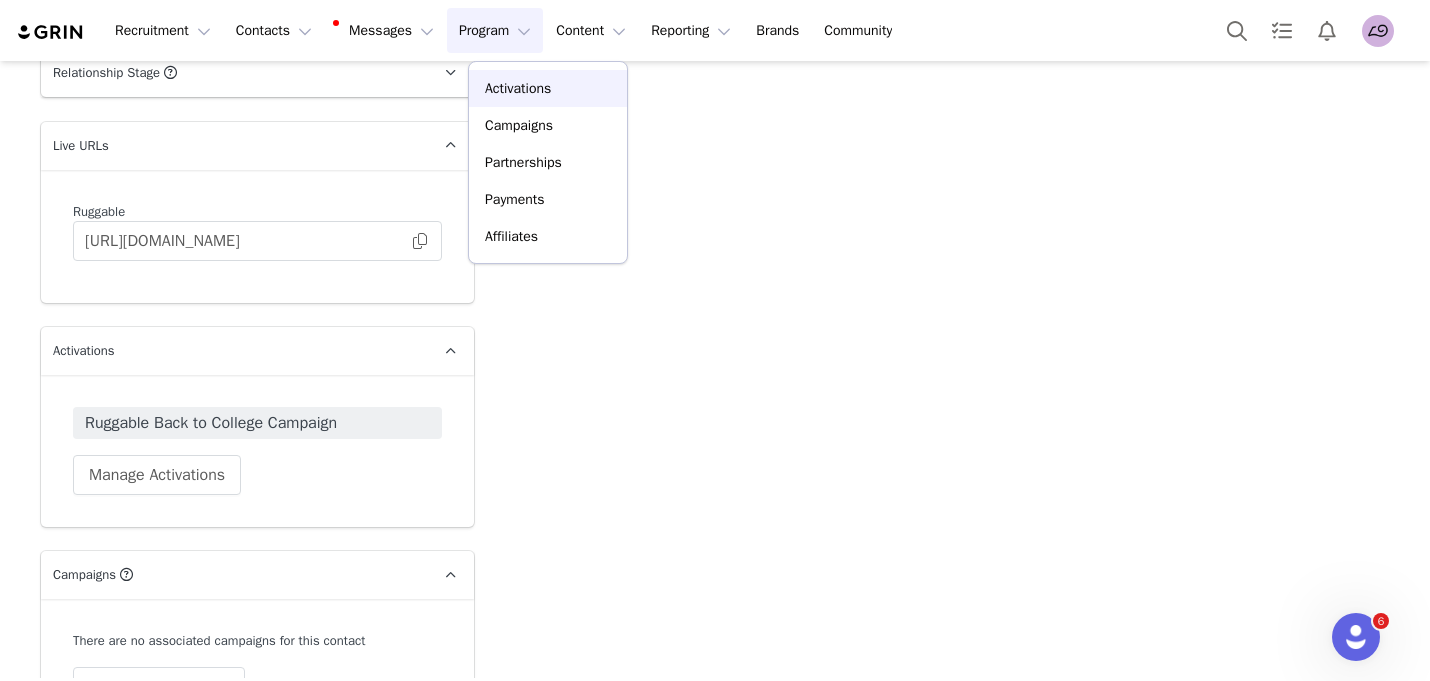 click on "Activations" at bounding box center (548, 88) 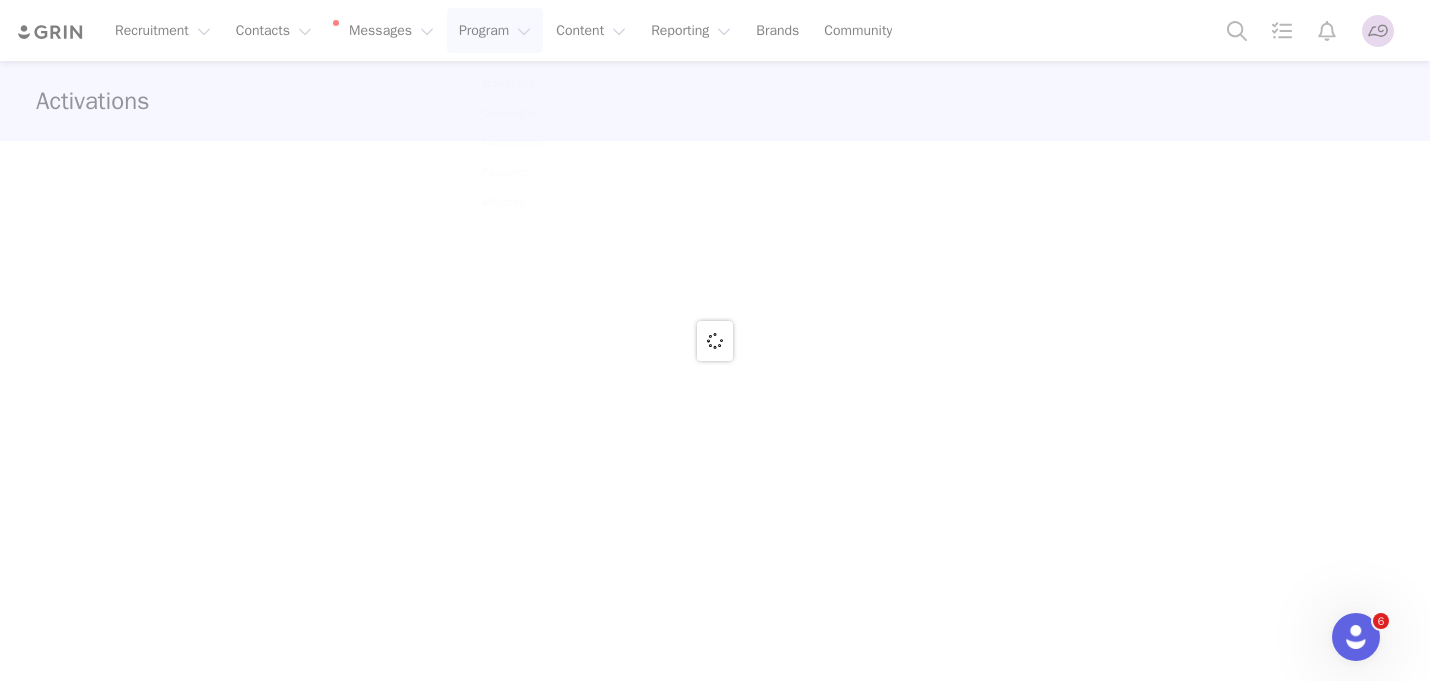 scroll, scrollTop: 0, scrollLeft: 0, axis: both 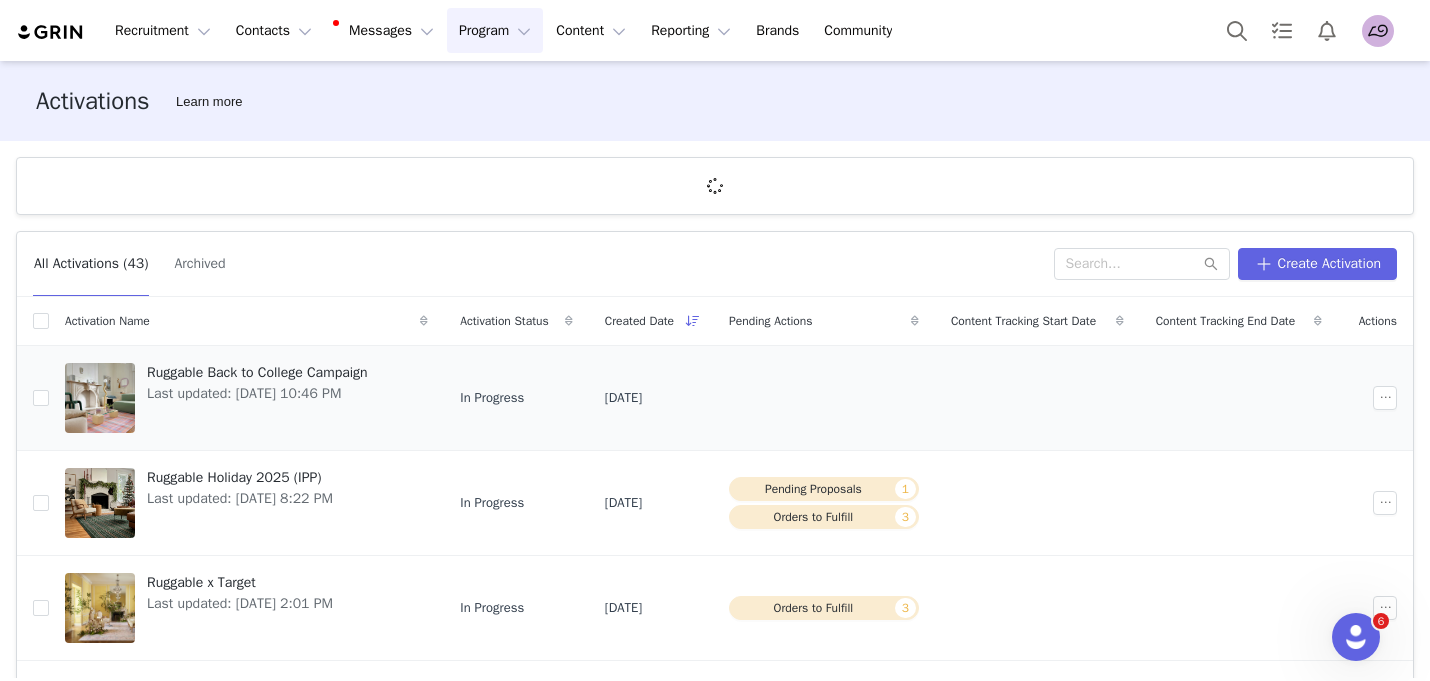 click on "Ruggable Back to College Campaign" at bounding box center (257, 372) 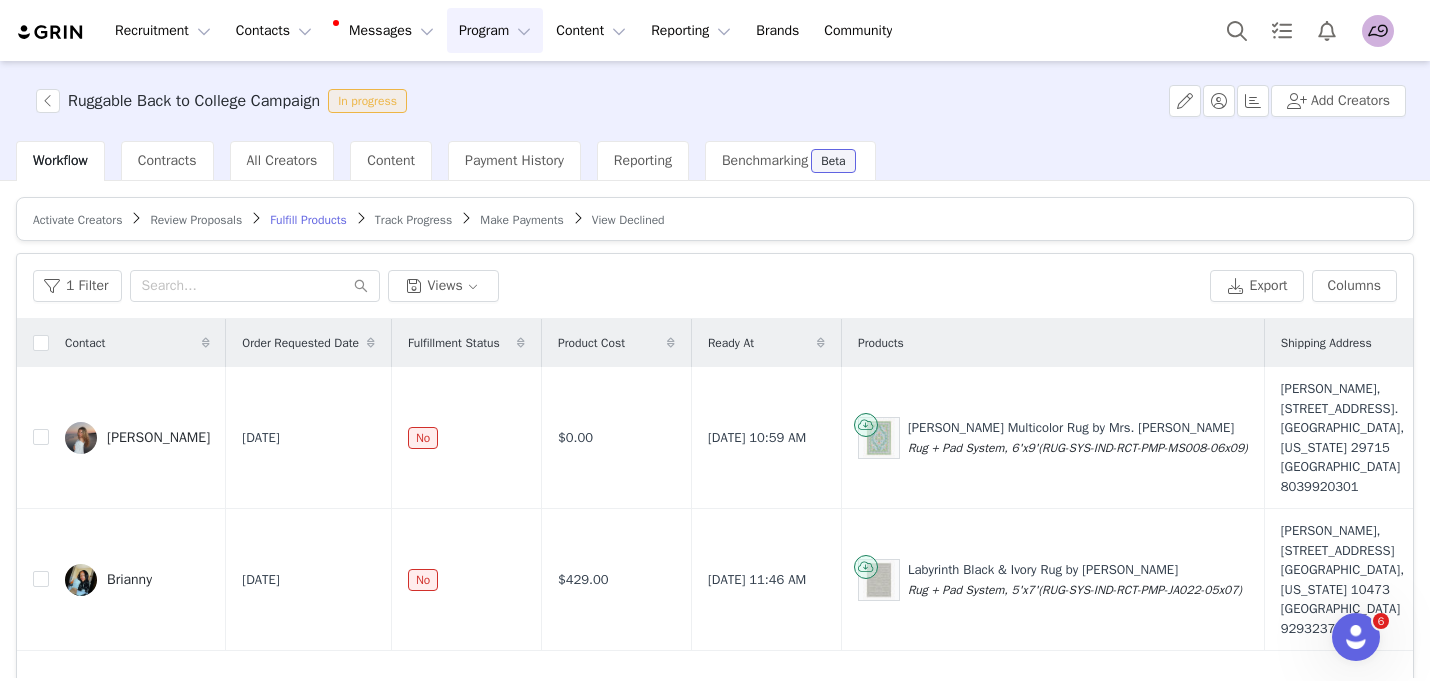click on "Activate Creators" at bounding box center (77, 220) 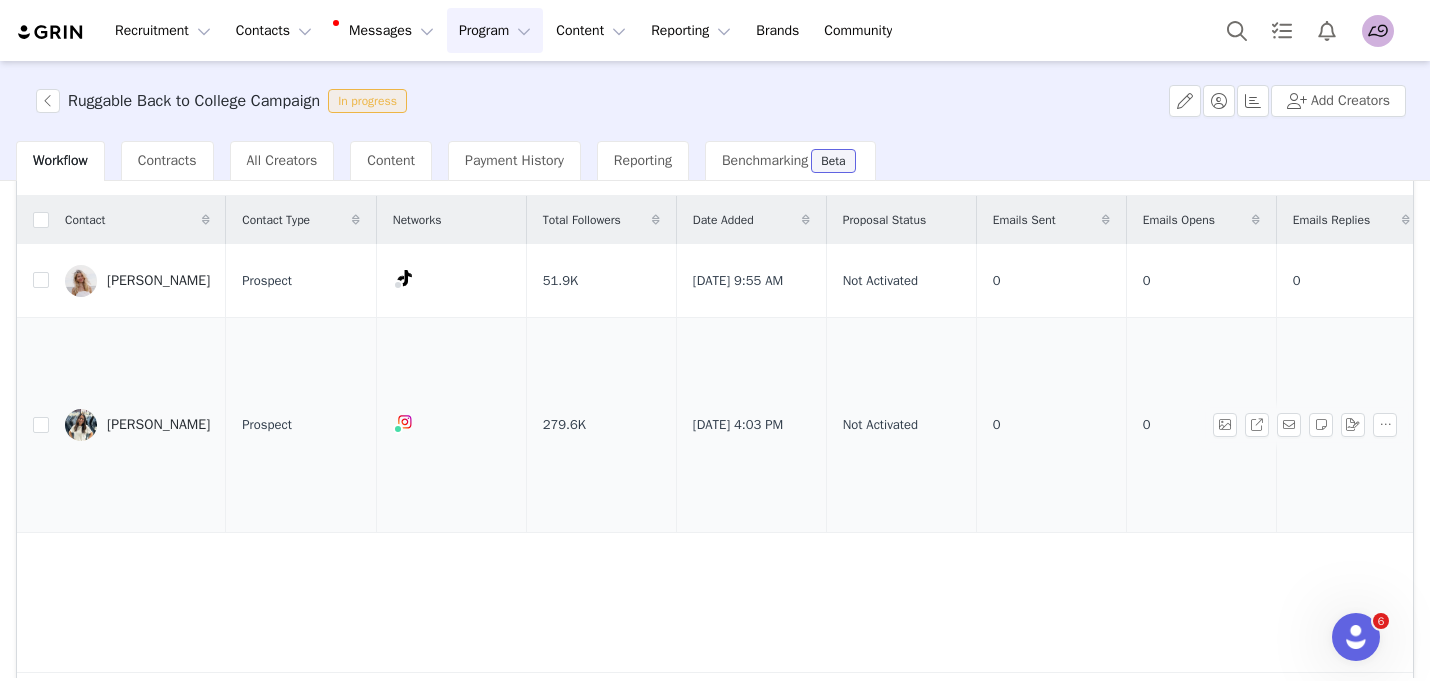 scroll, scrollTop: 163, scrollLeft: 0, axis: vertical 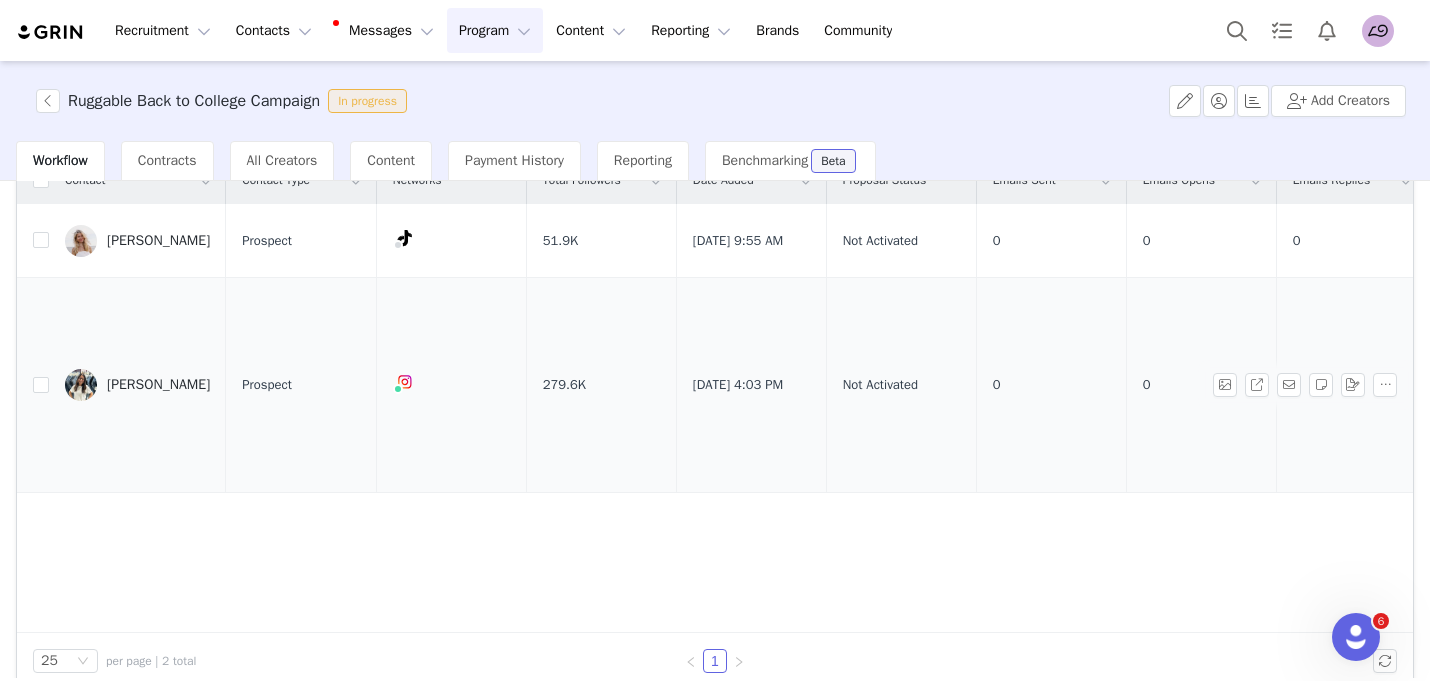 click on "[PERSON_NAME]" at bounding box center [137, 385] 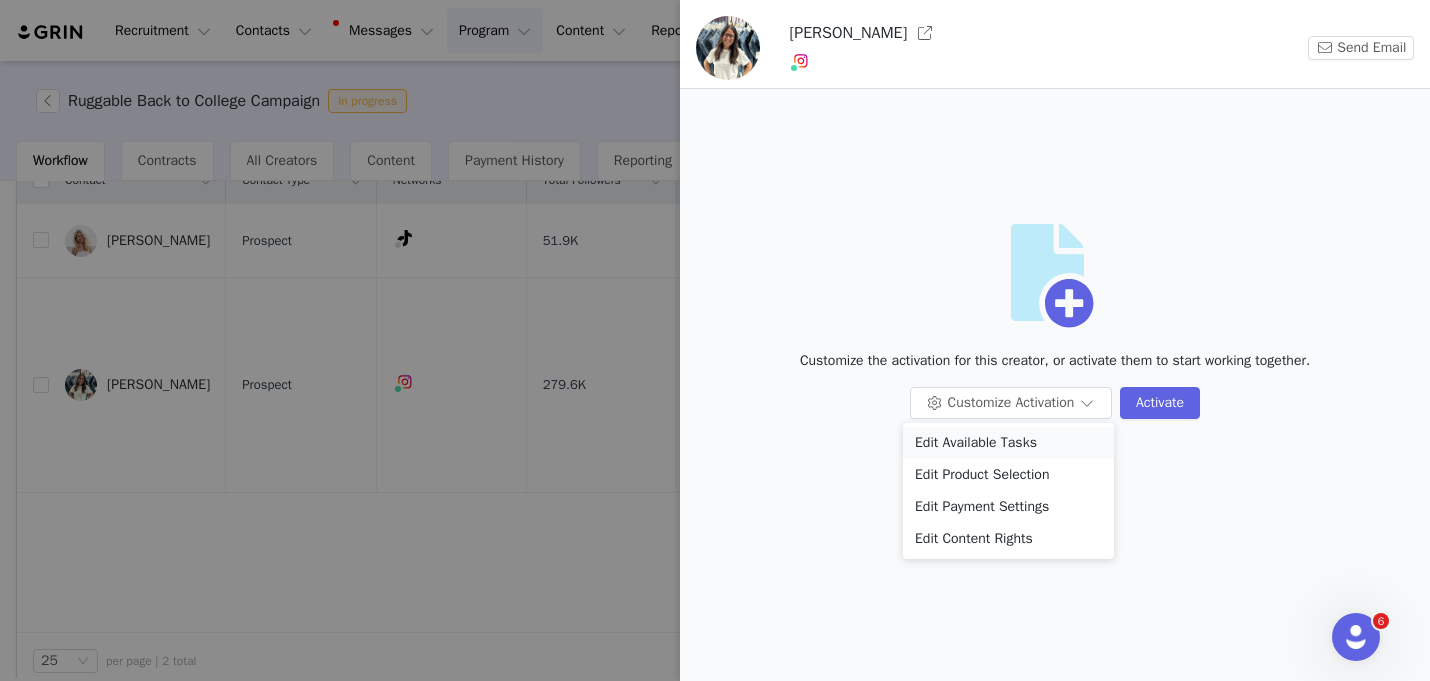 click on "Edit Available Tasks" at bounding box center [1008, 443] 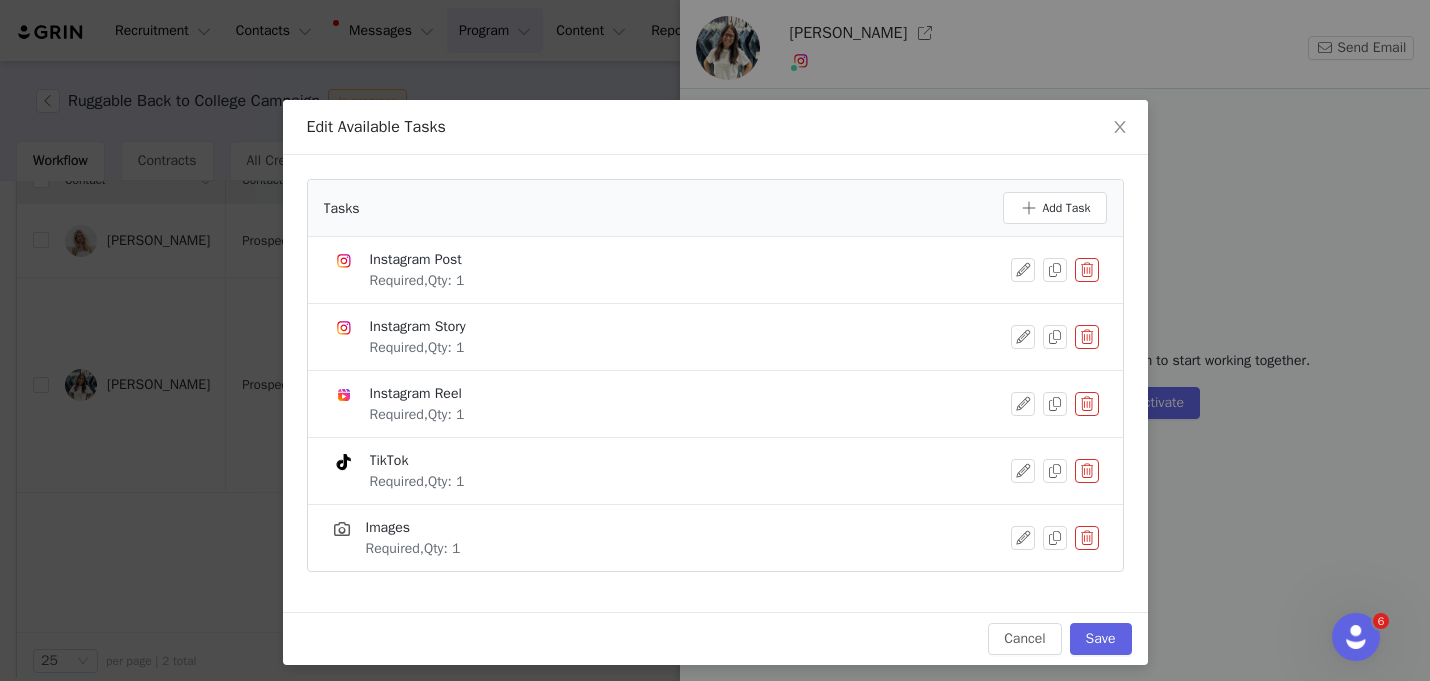 click at bounding box center (1087, 270) 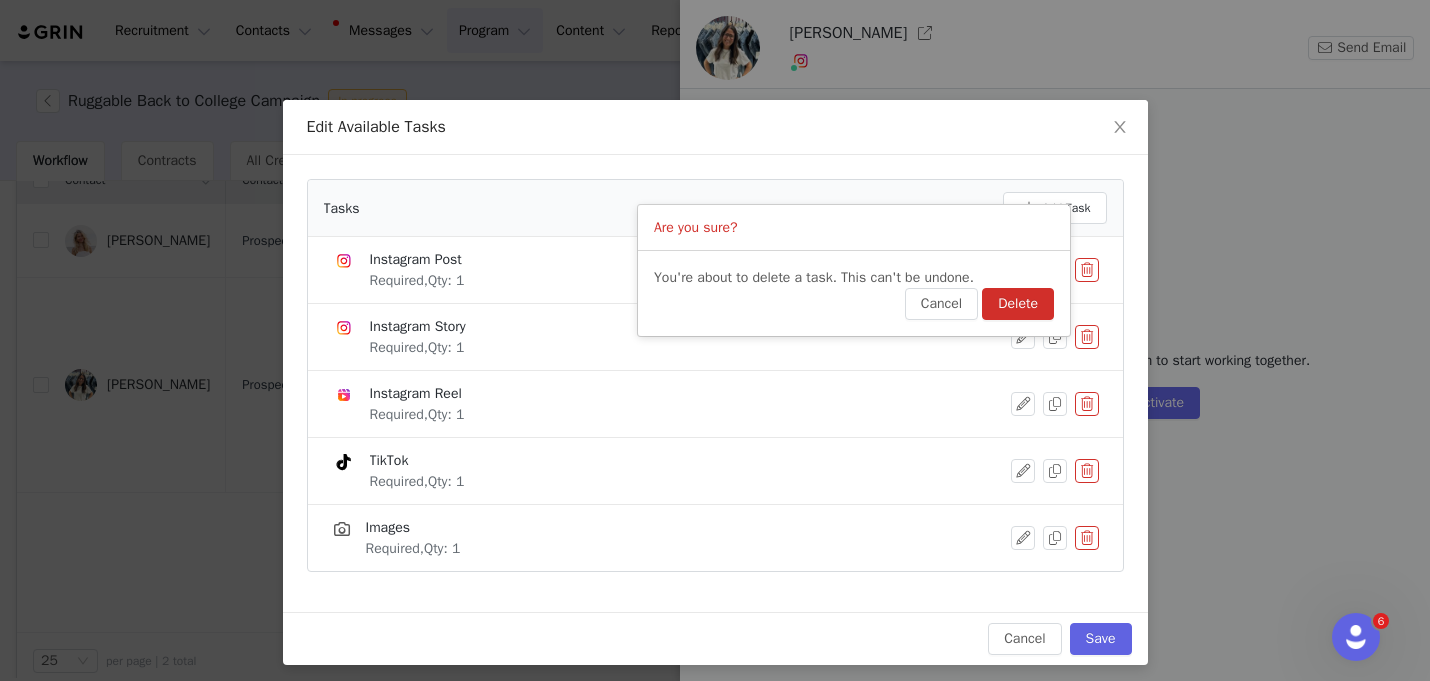 click on "Delete" at bounding box center [1018, 304] 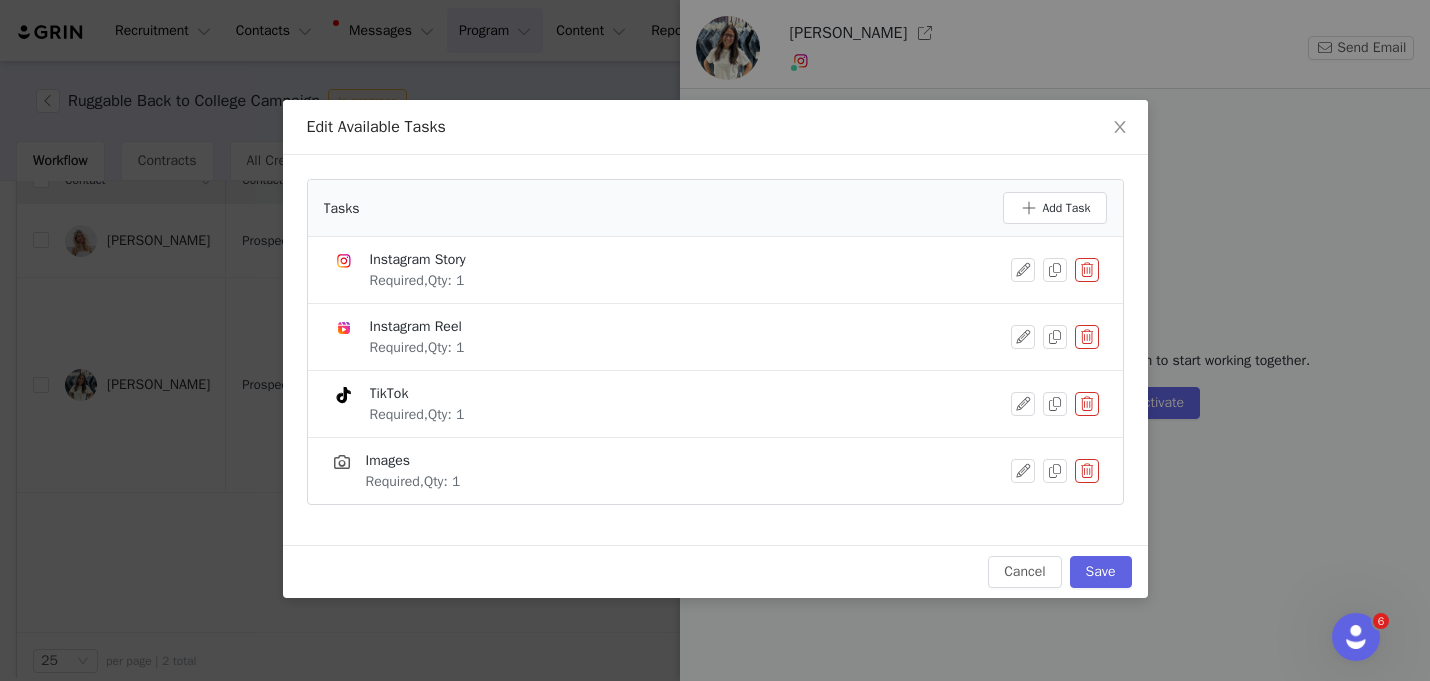 click at bounding box center [1087, 270] 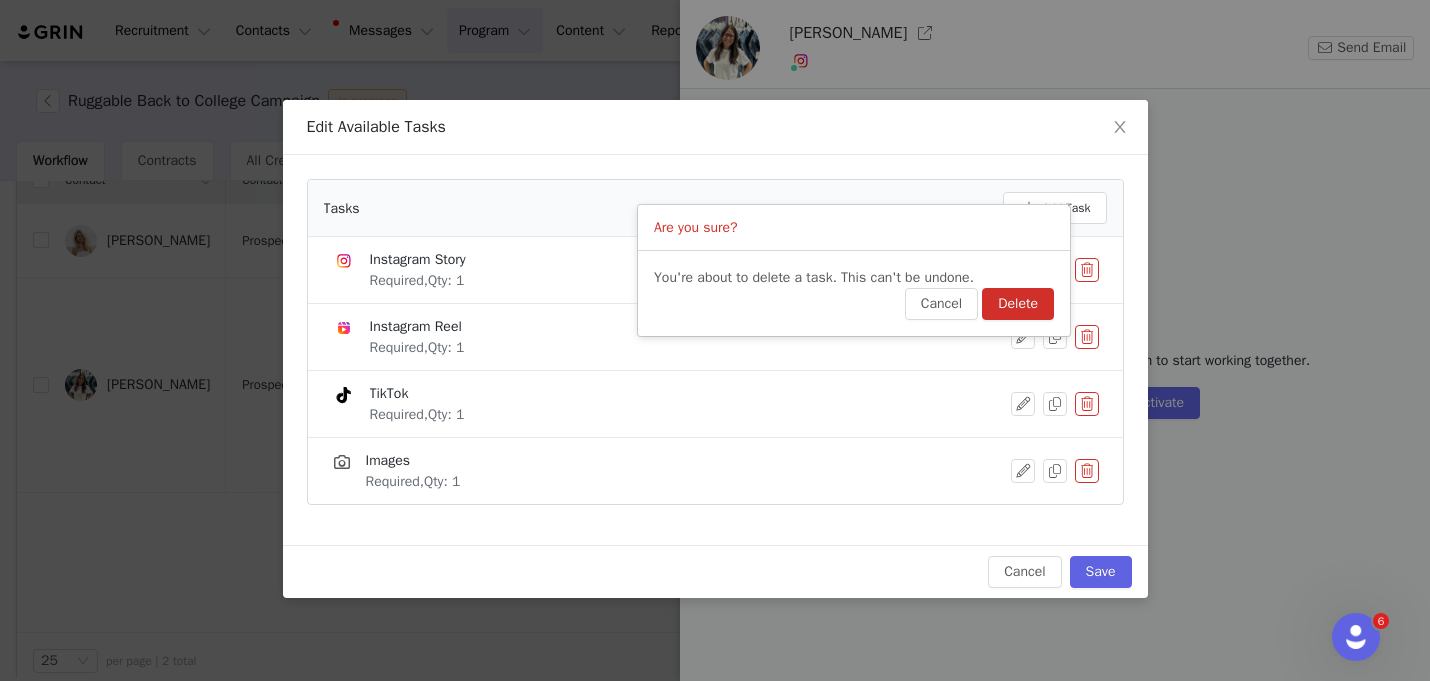 click on "Delete" at bounding box center [1018, 304] 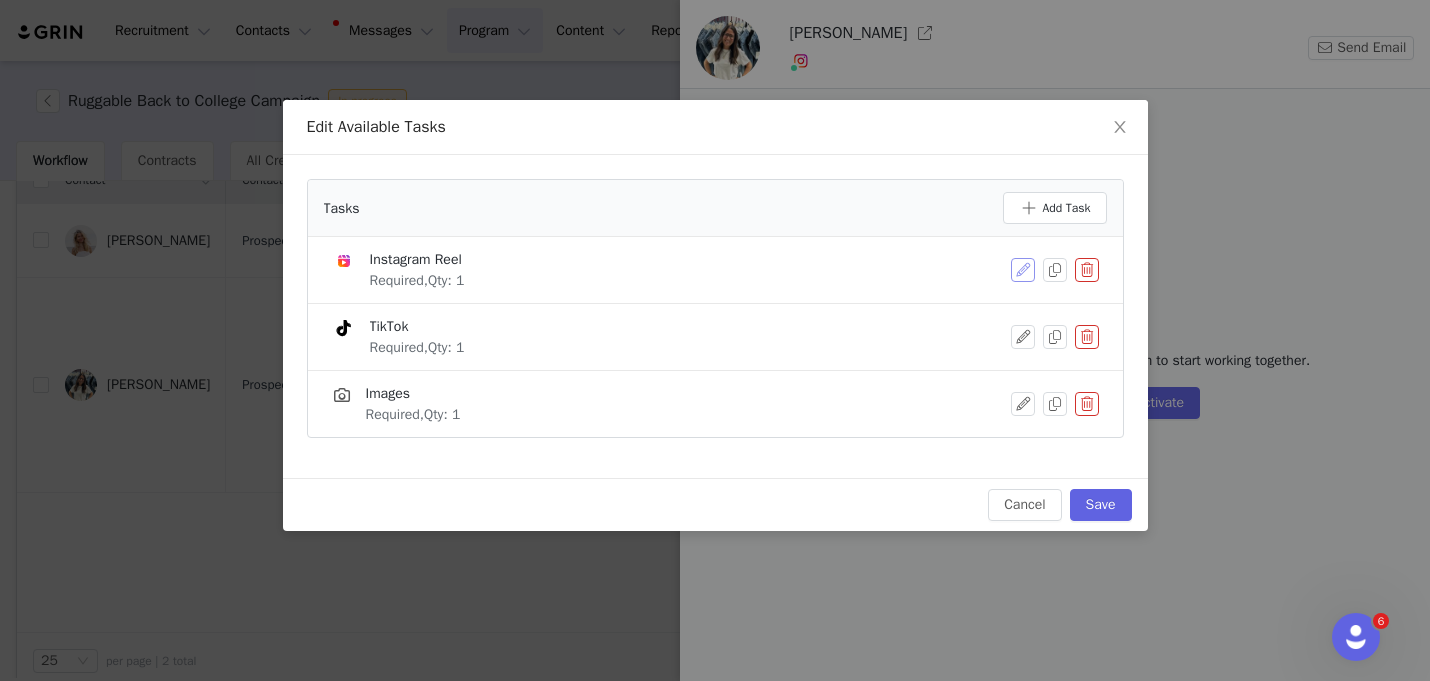 click at bounding box center (1023, 270) 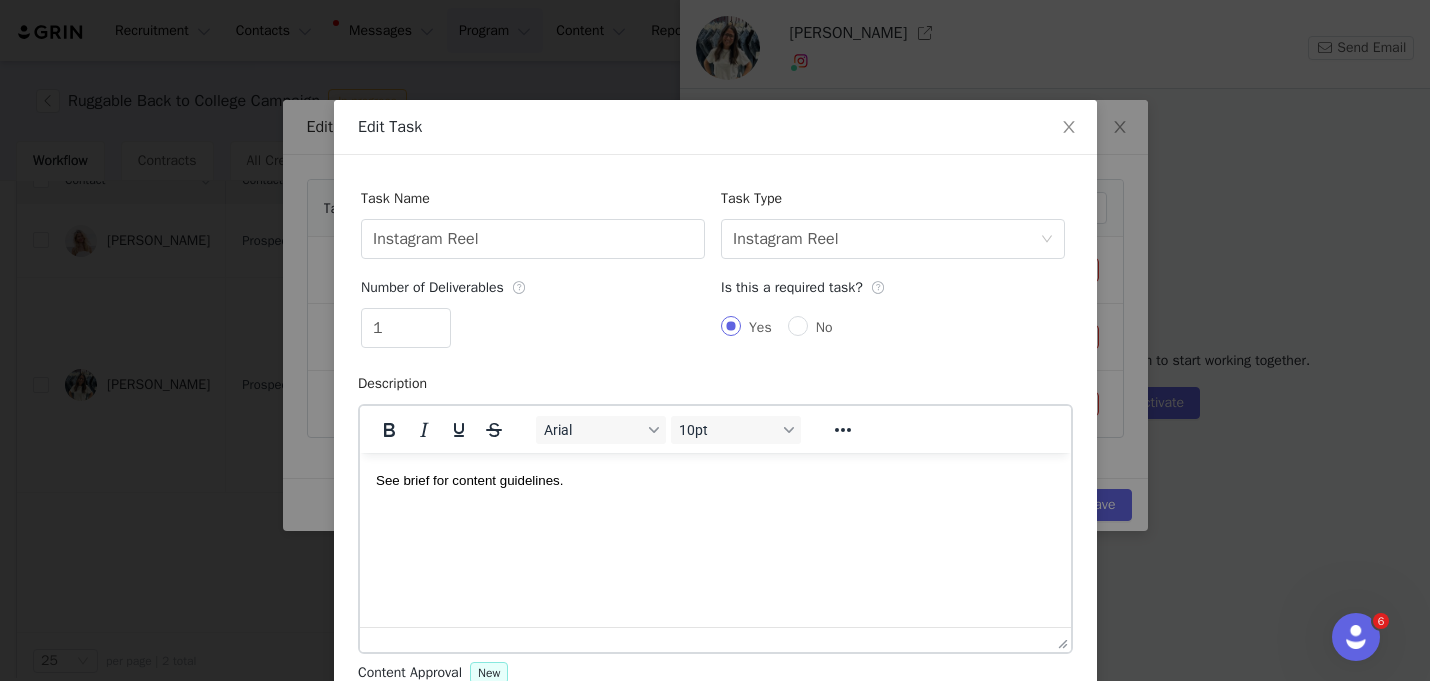 scroll, scrollTop: 0, scrollLeft: 0, axis: both 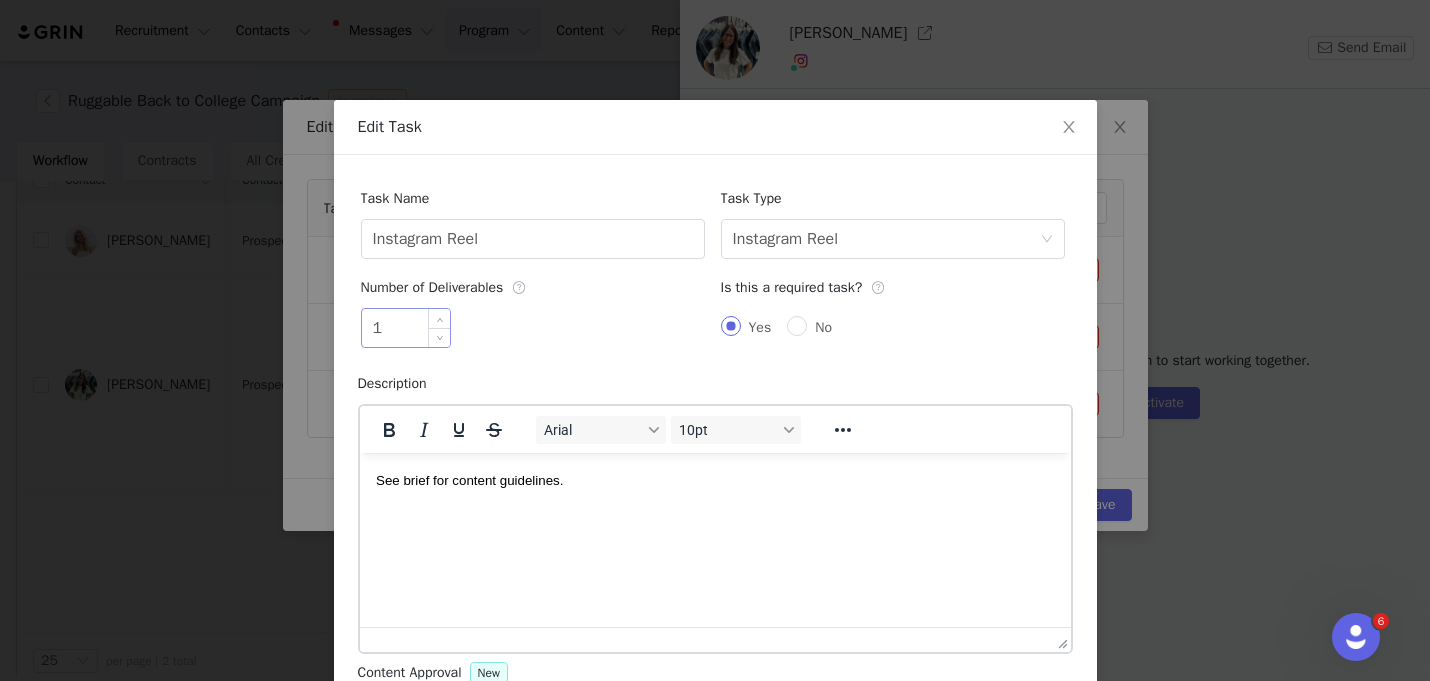 click on "1" at bounding box center (406, 328) 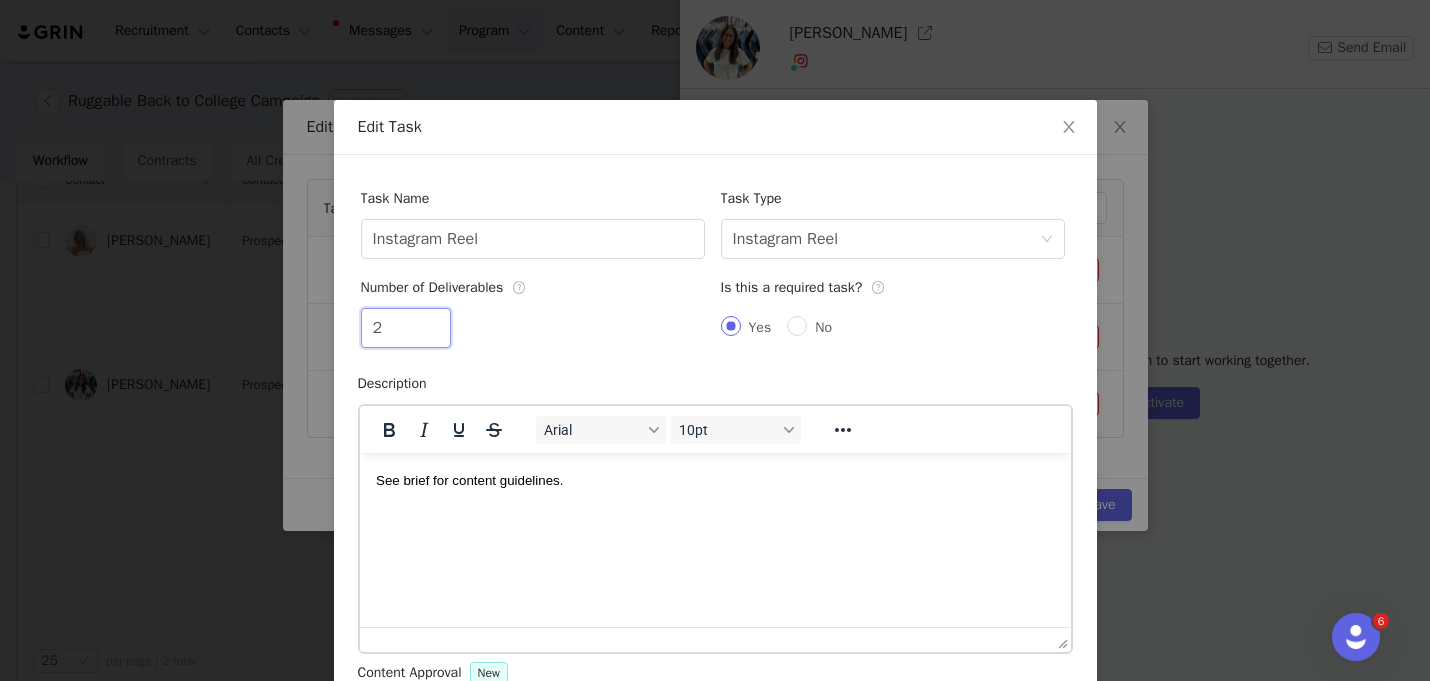 scroll, scrollTop: 193, scrollLeft: 0, axis: vertical 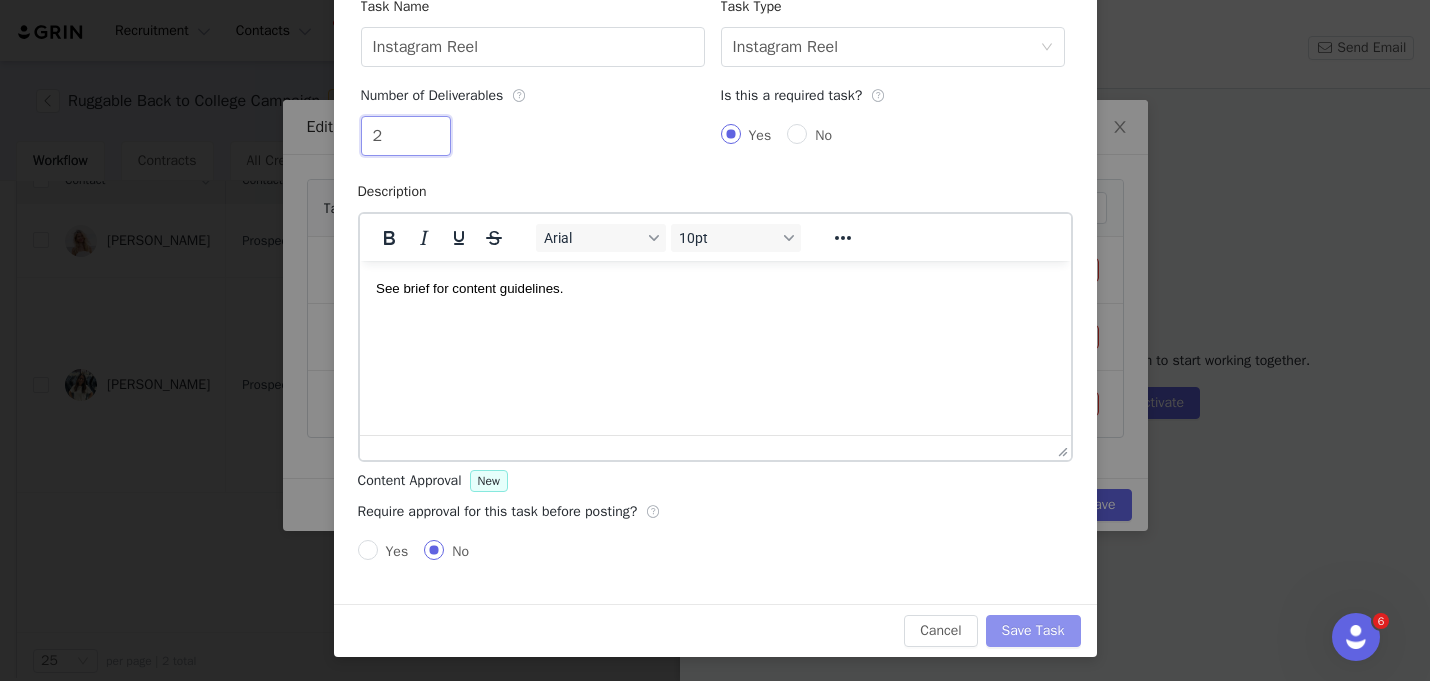type on "2" 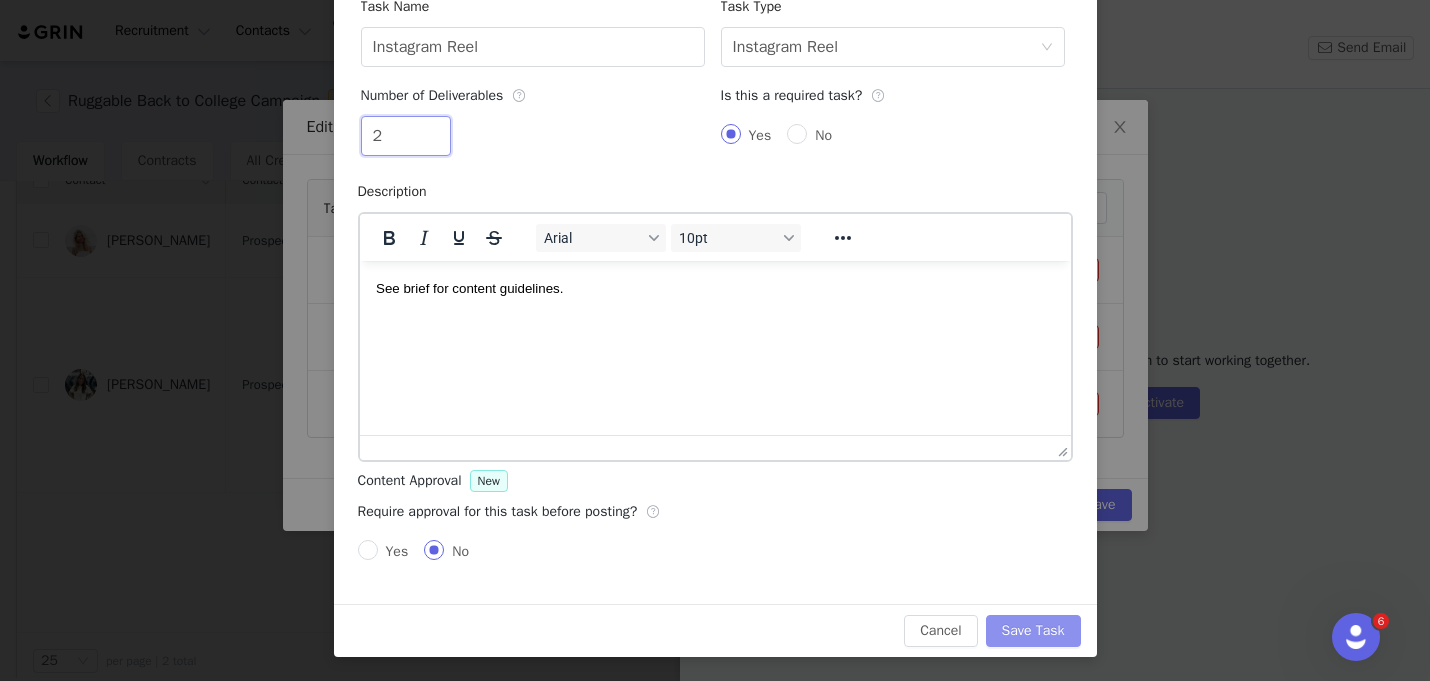 click on "Save Task" at bounding box center (1033, 631) 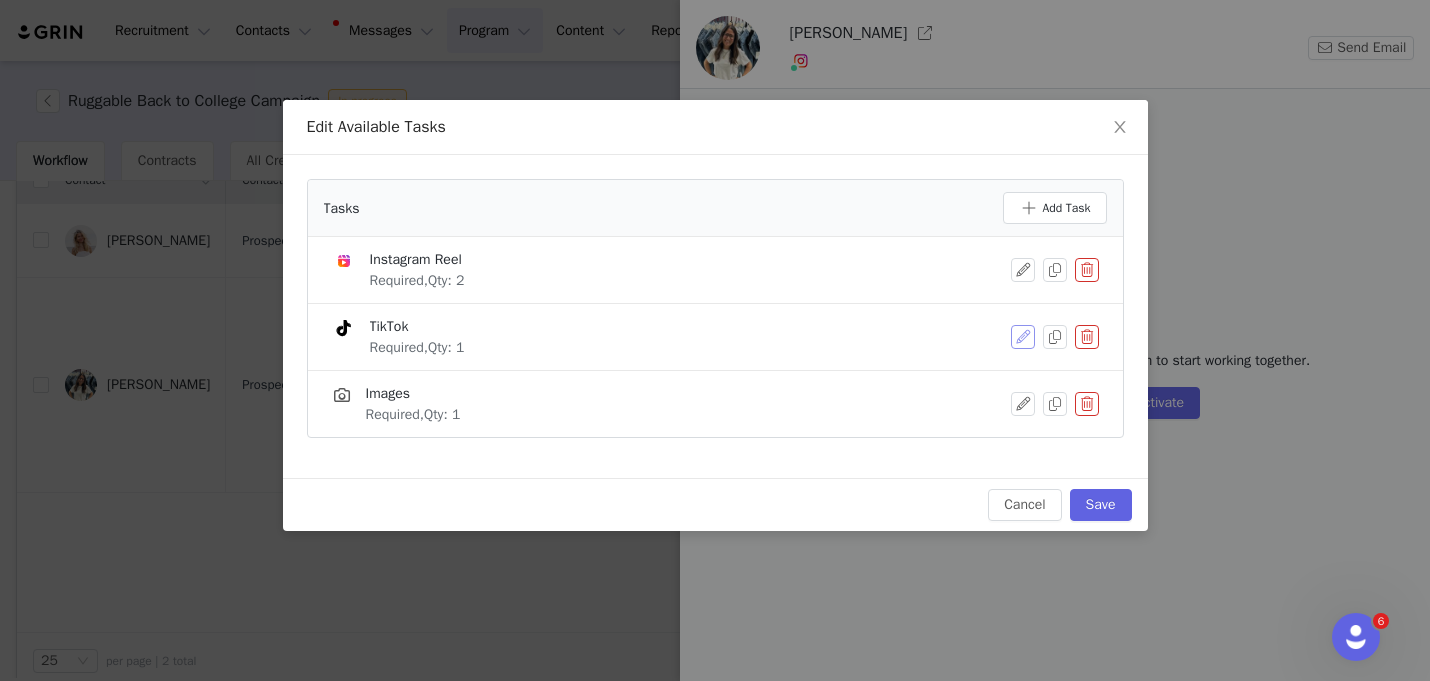 click at bounding box center [1023, 337] 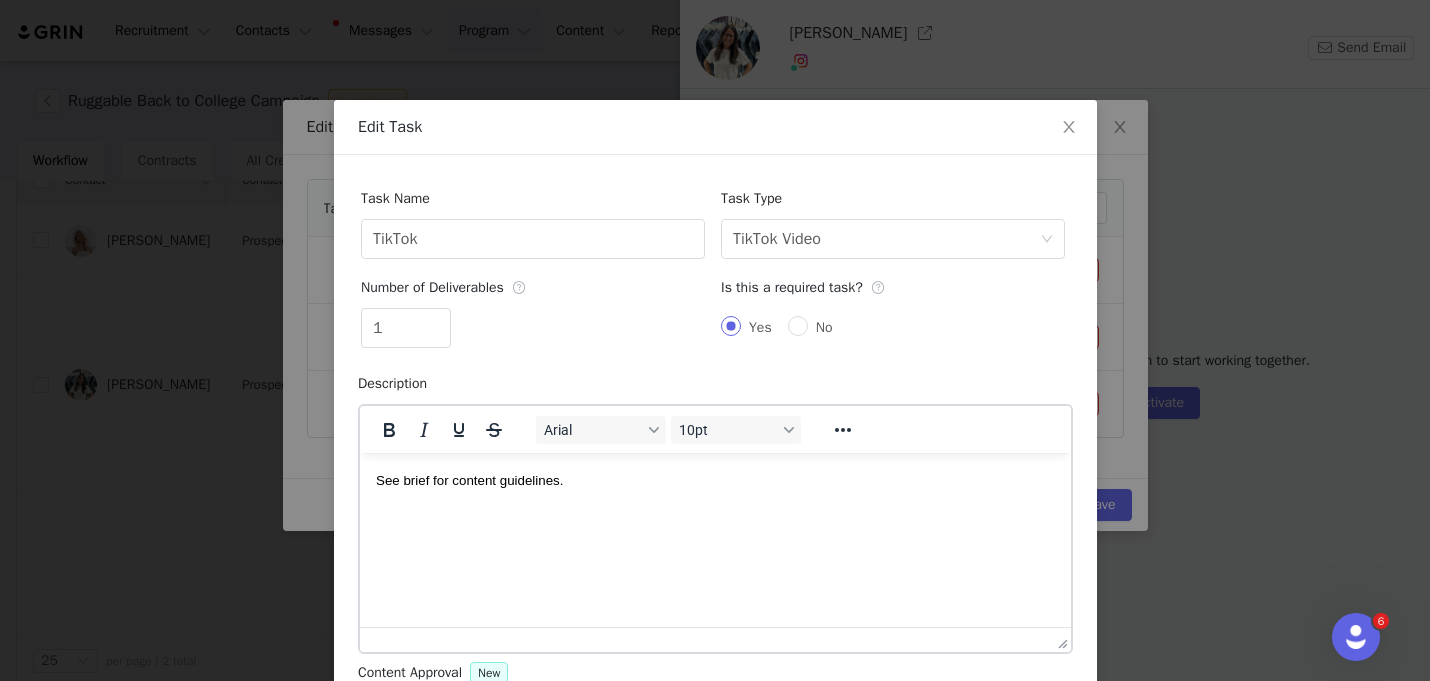 scroll, scrollTop: 0, scrollLeft: 0, axis: both 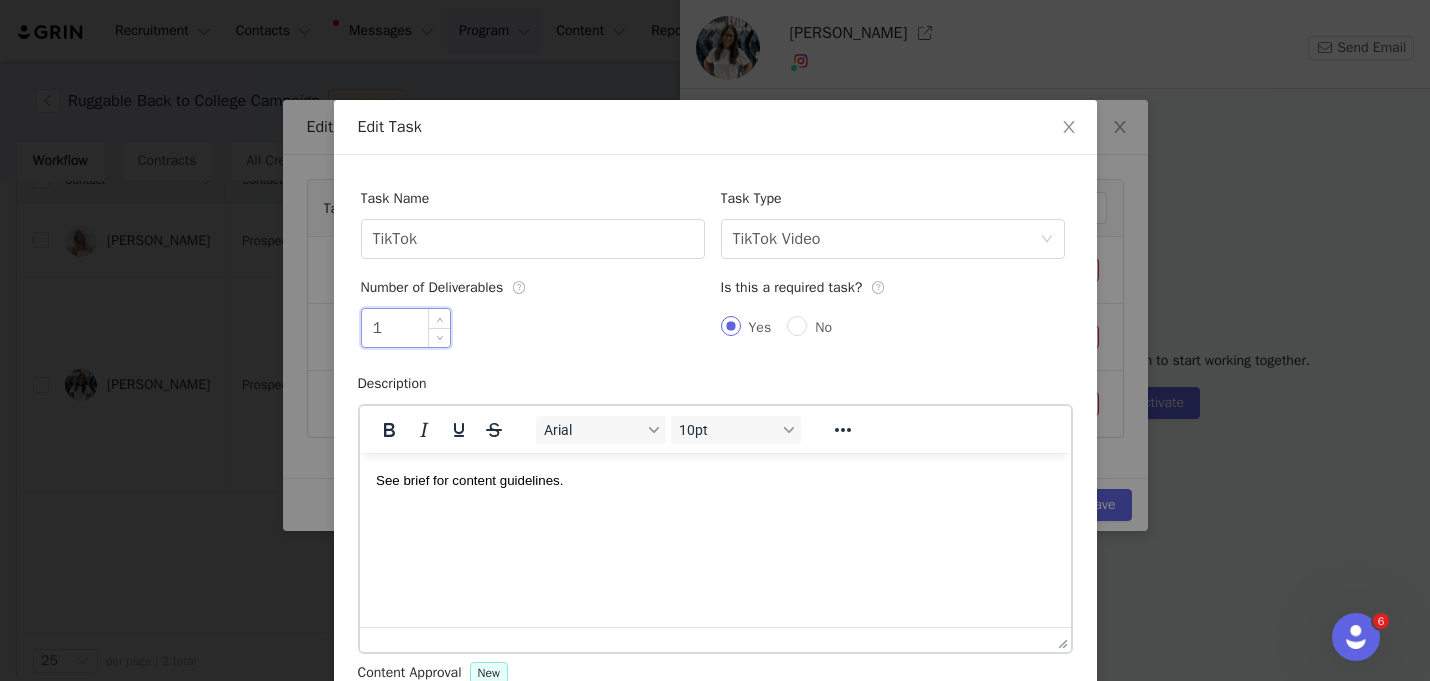 click on "1" at bounding box center [406, 328] 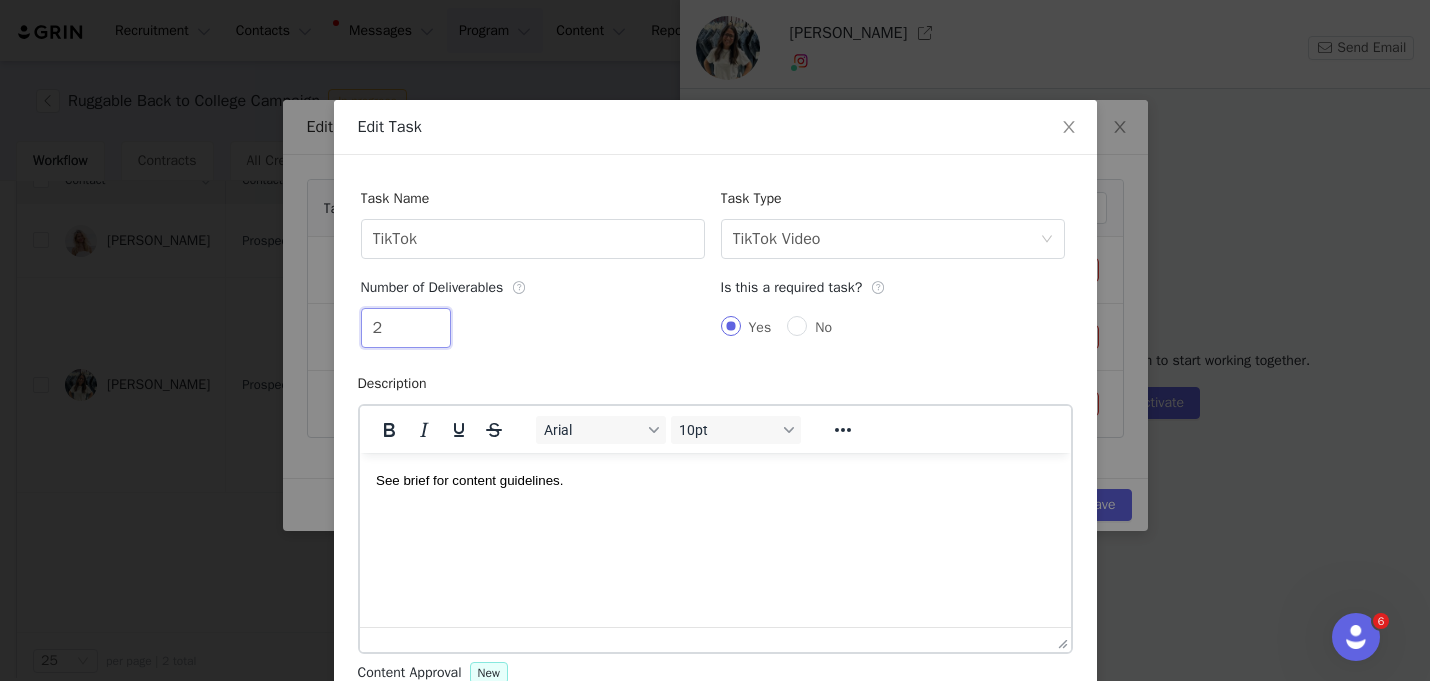 scroll, scrollTop: 193, scrollLeft: 0, axis: vertical 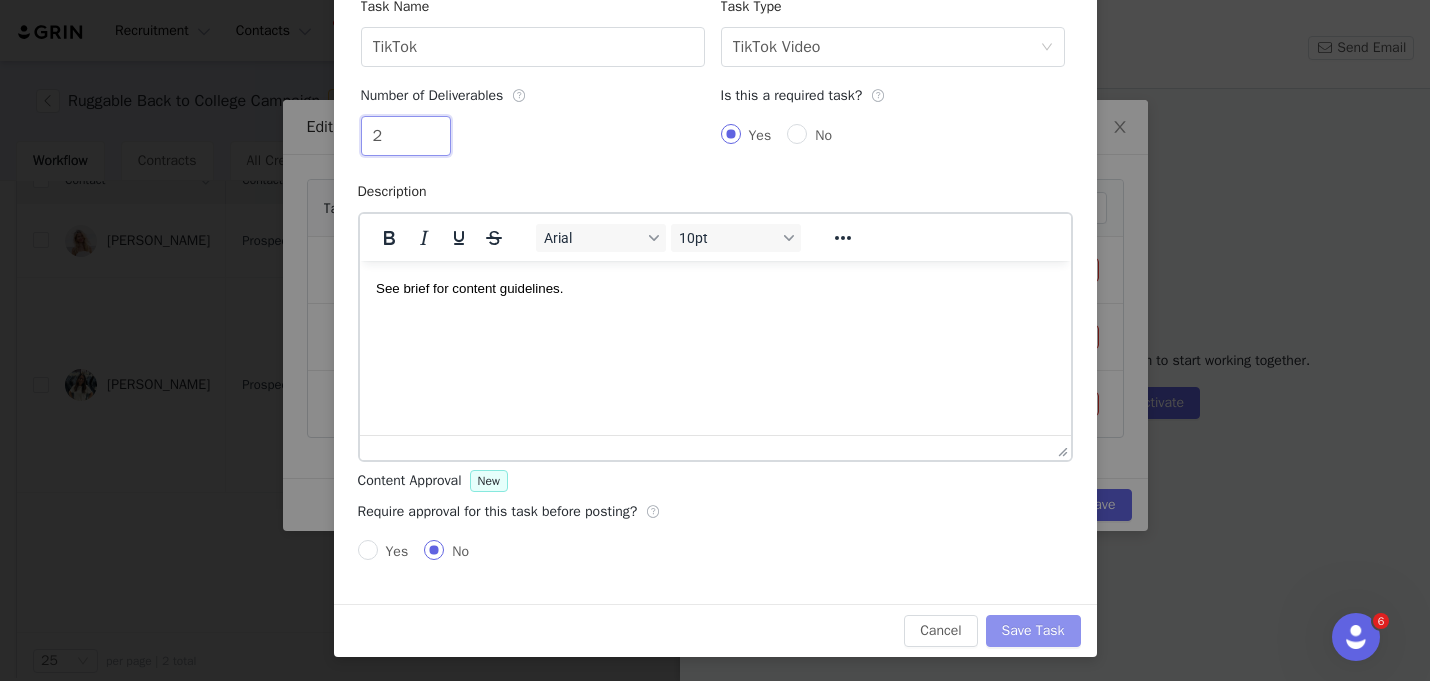 type on "2" 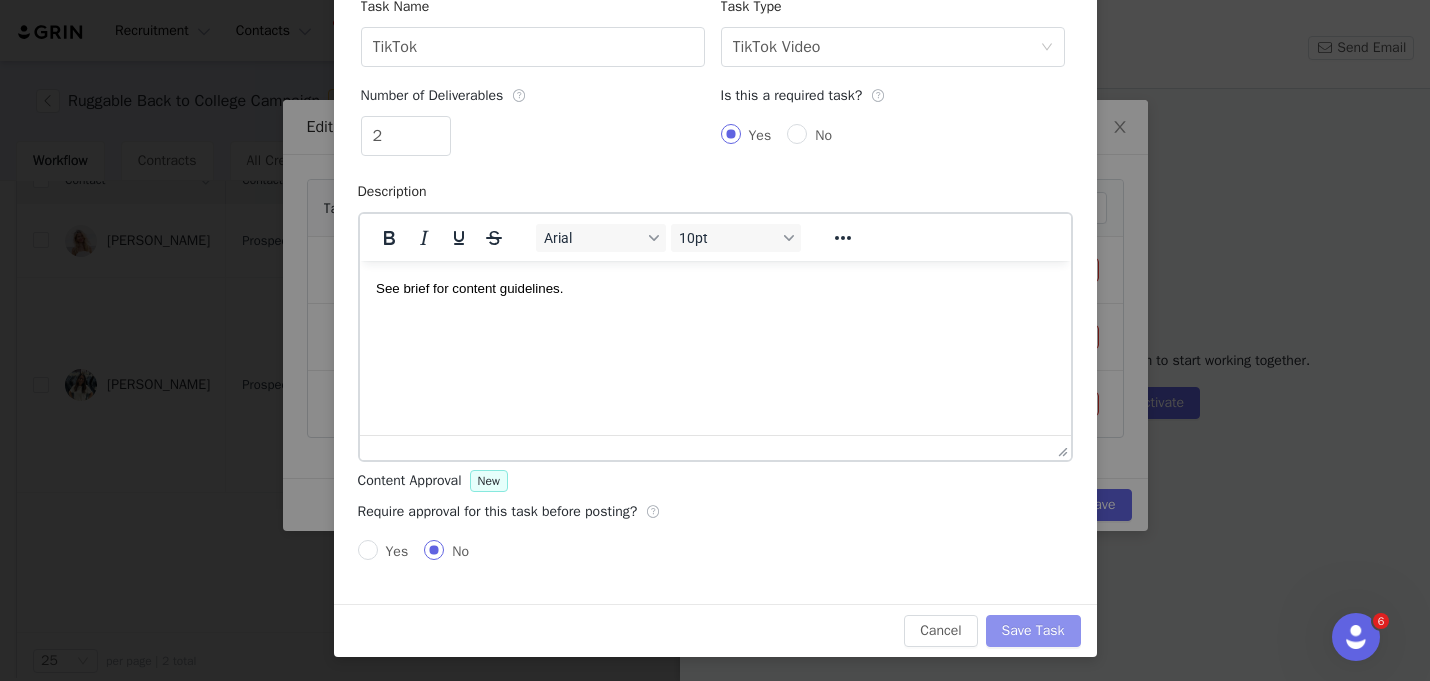 click on "Save Task" at bounding box center (1033, 631) 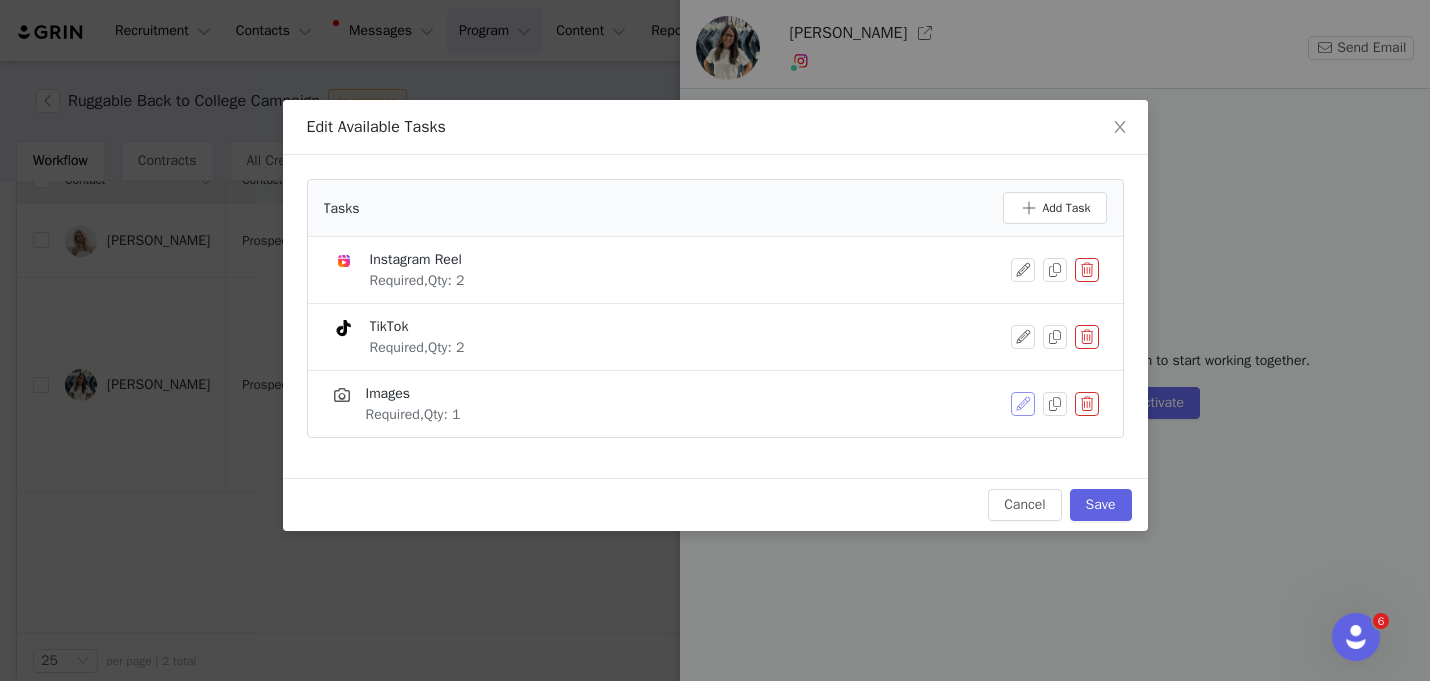click at bounding box center (1023, 404) 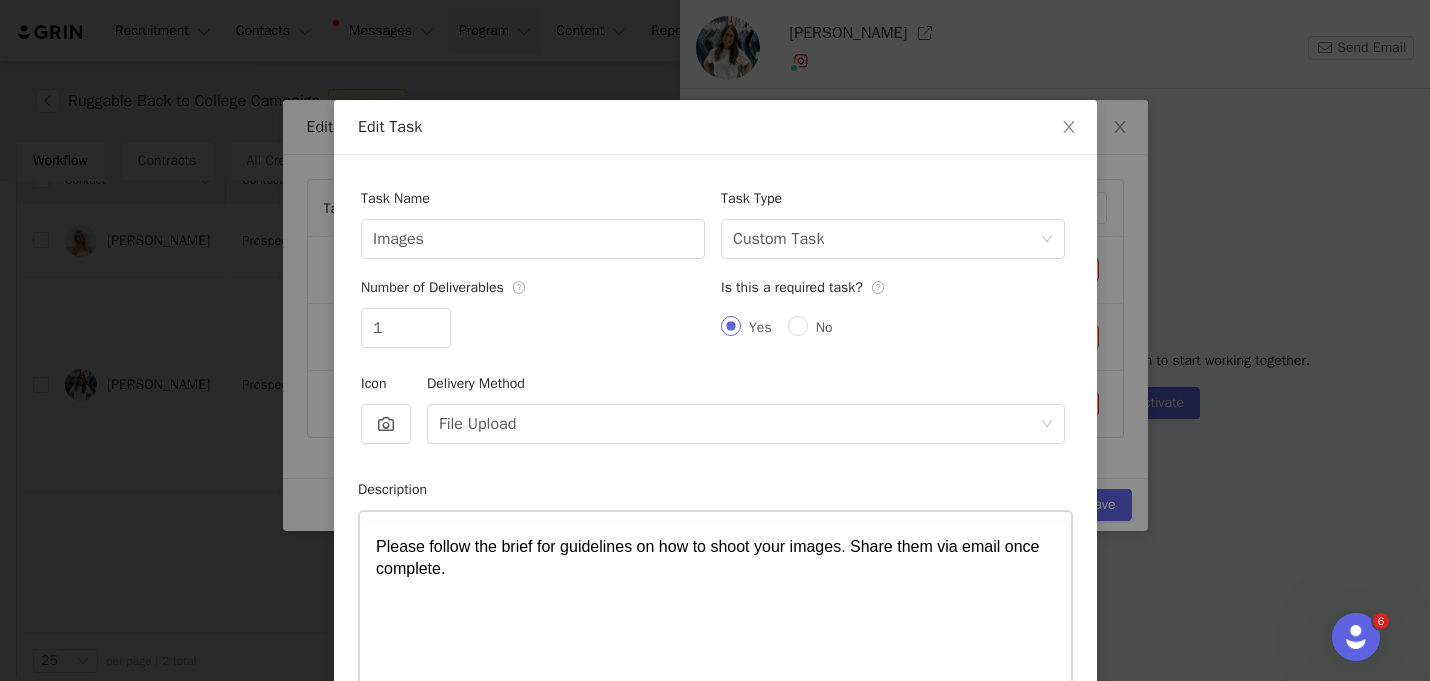 scroll, scrollTop: 0, scrollLeft: 0, axis: both 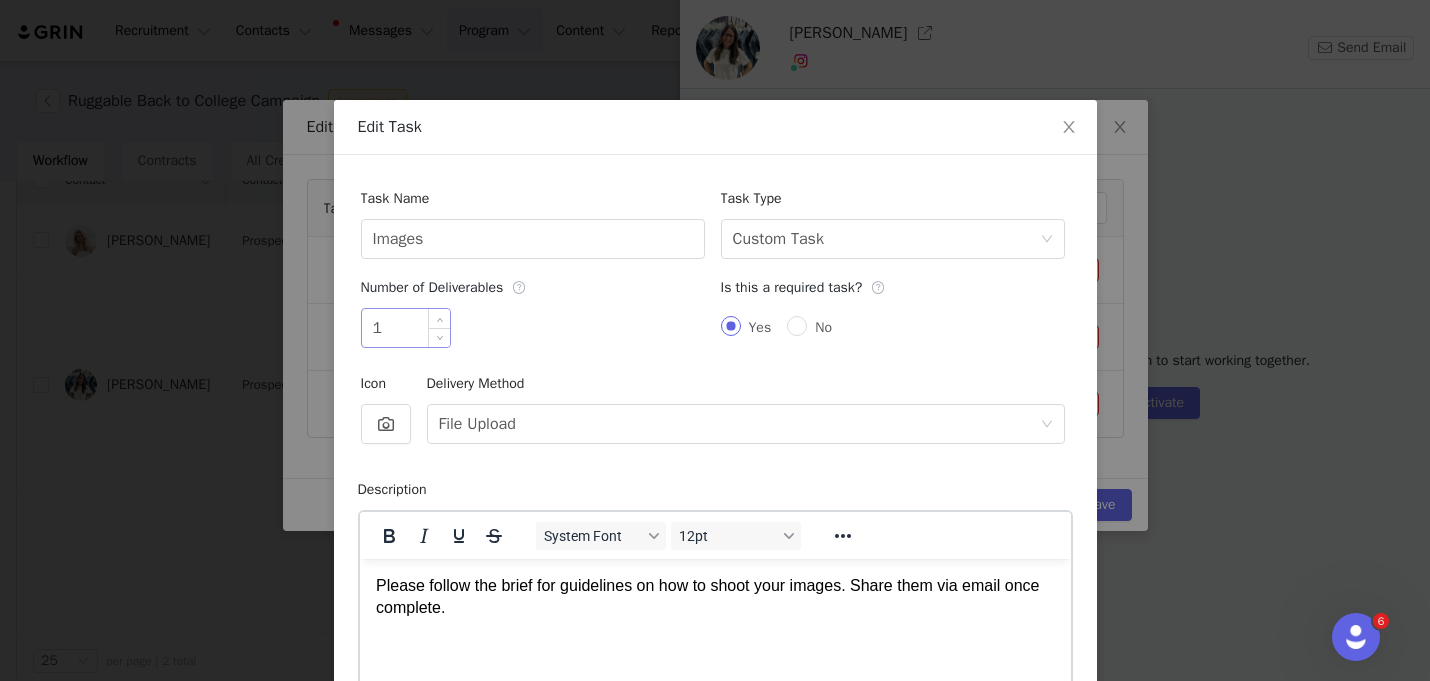 click on "1" at bounding box center (406, 328) 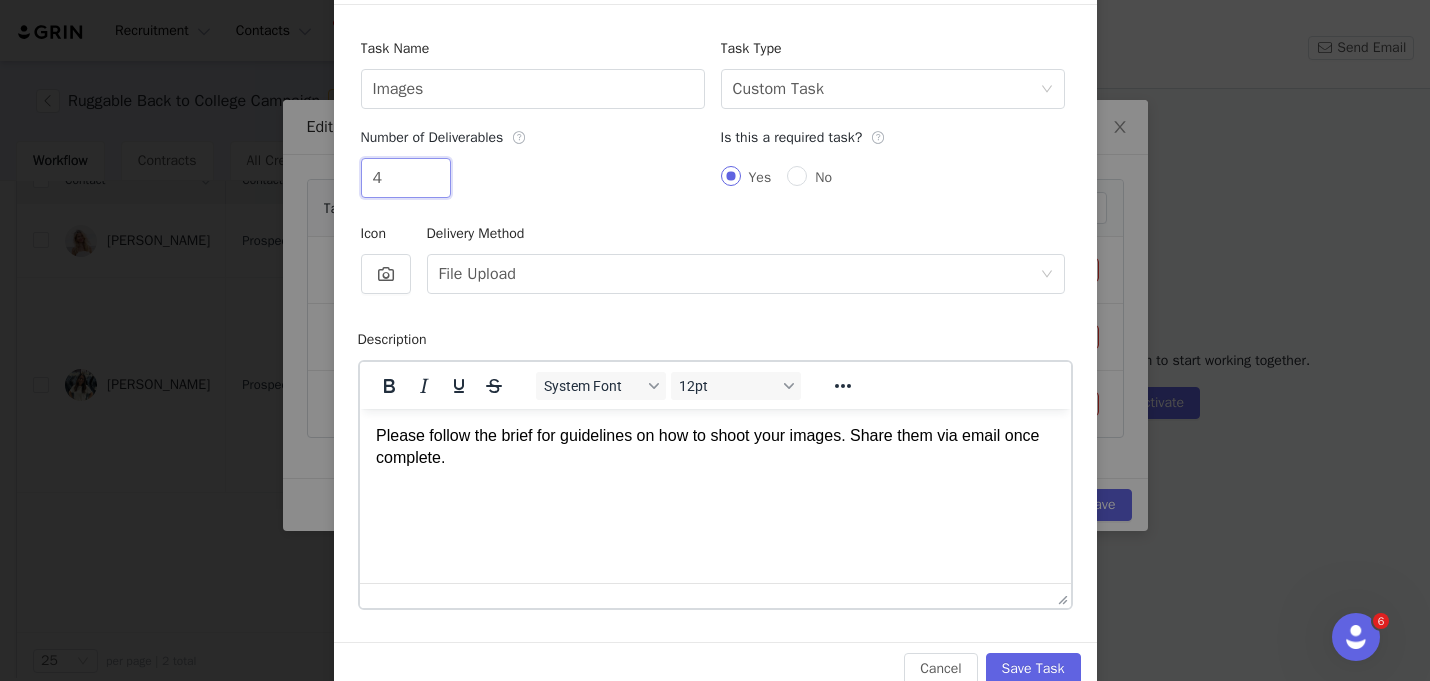 scroll, scrollTop: 187, scrollLeft: 0, axis: vertical 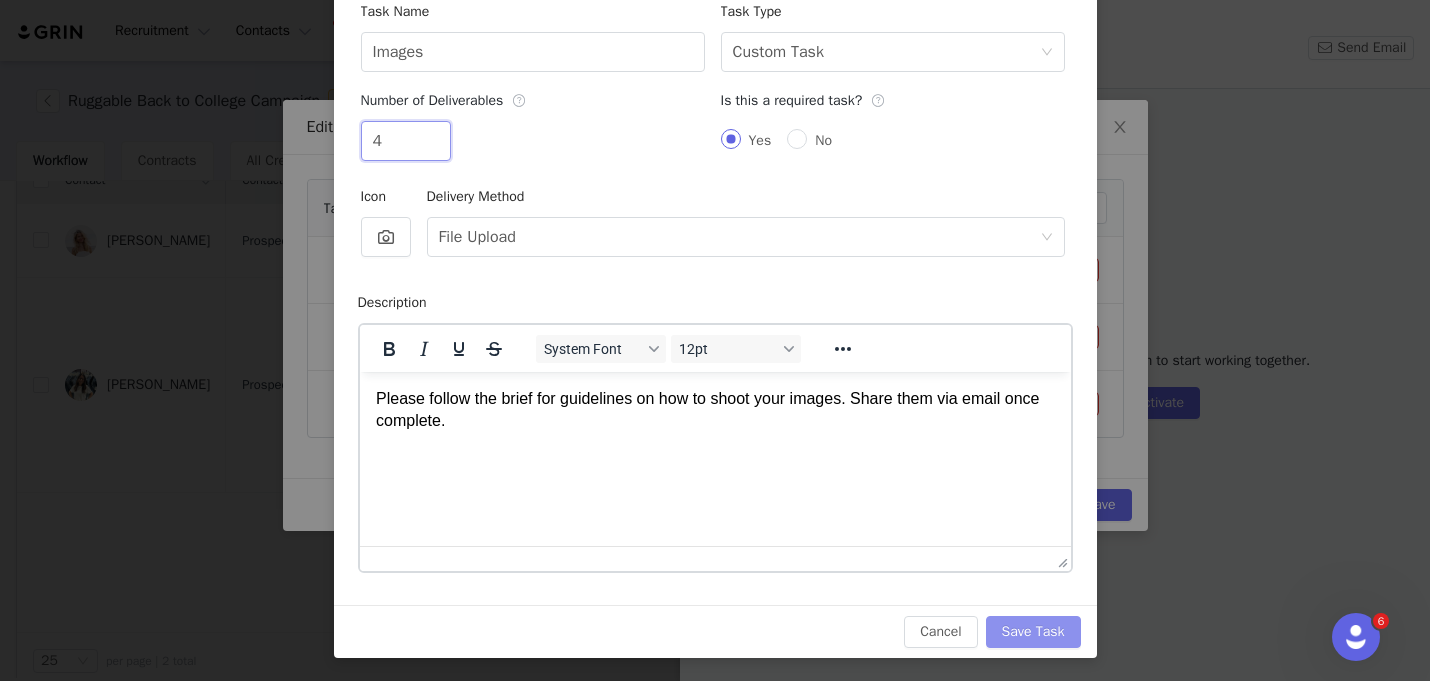 type on "4" 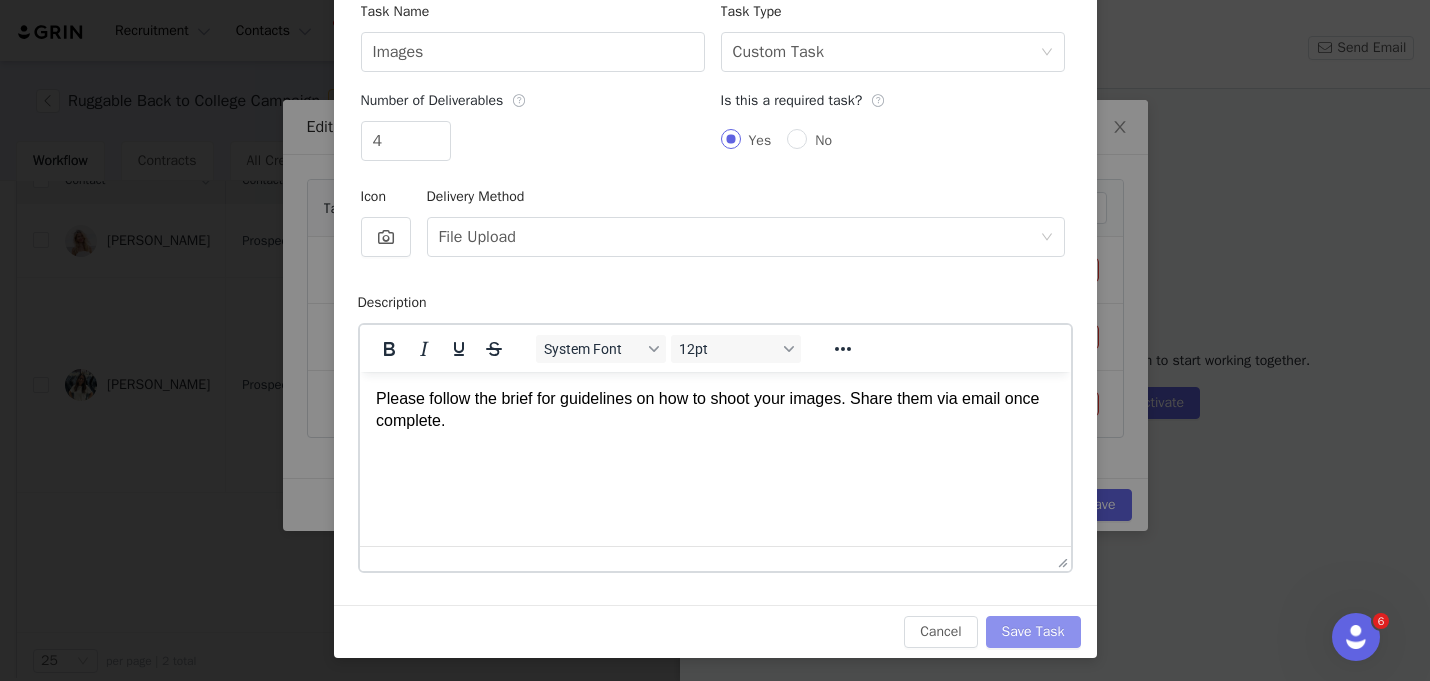 click on "Save Task" at bounding box center (1033, 632) 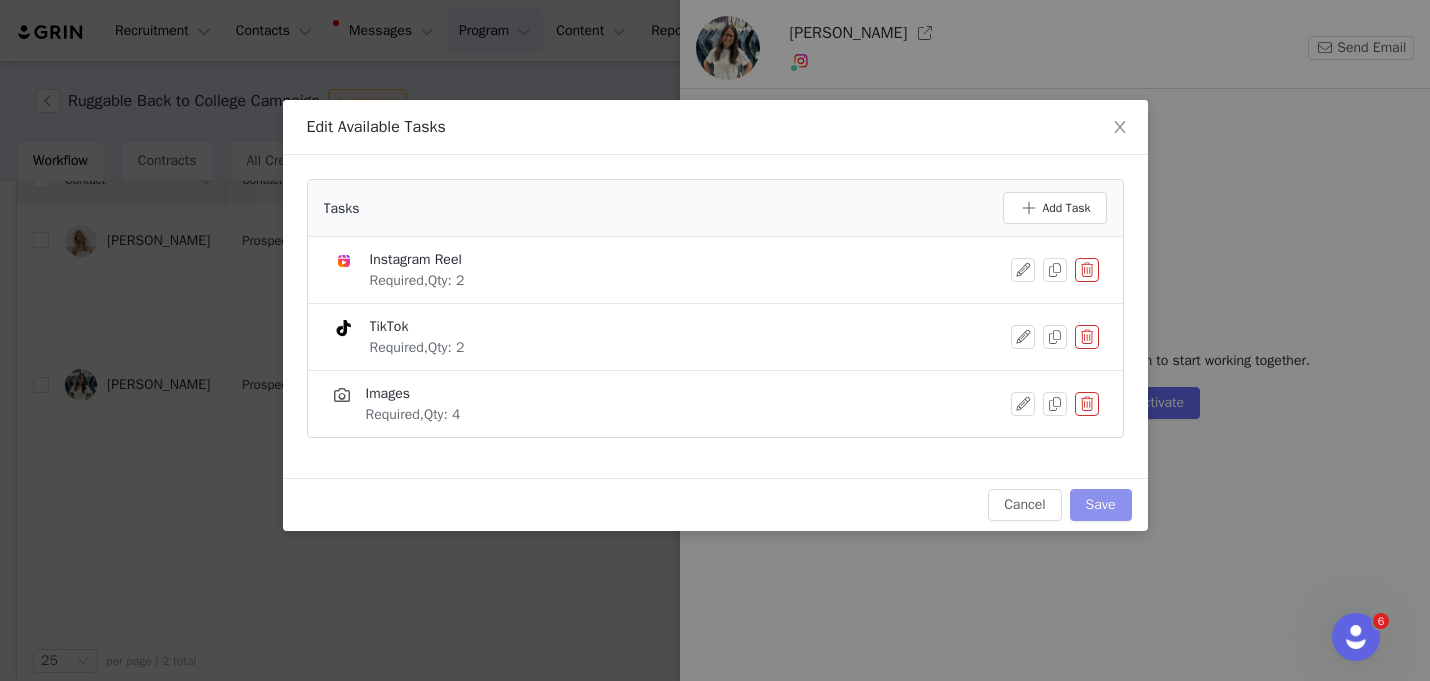 click on "Save" at bounding box center [1101, 505] 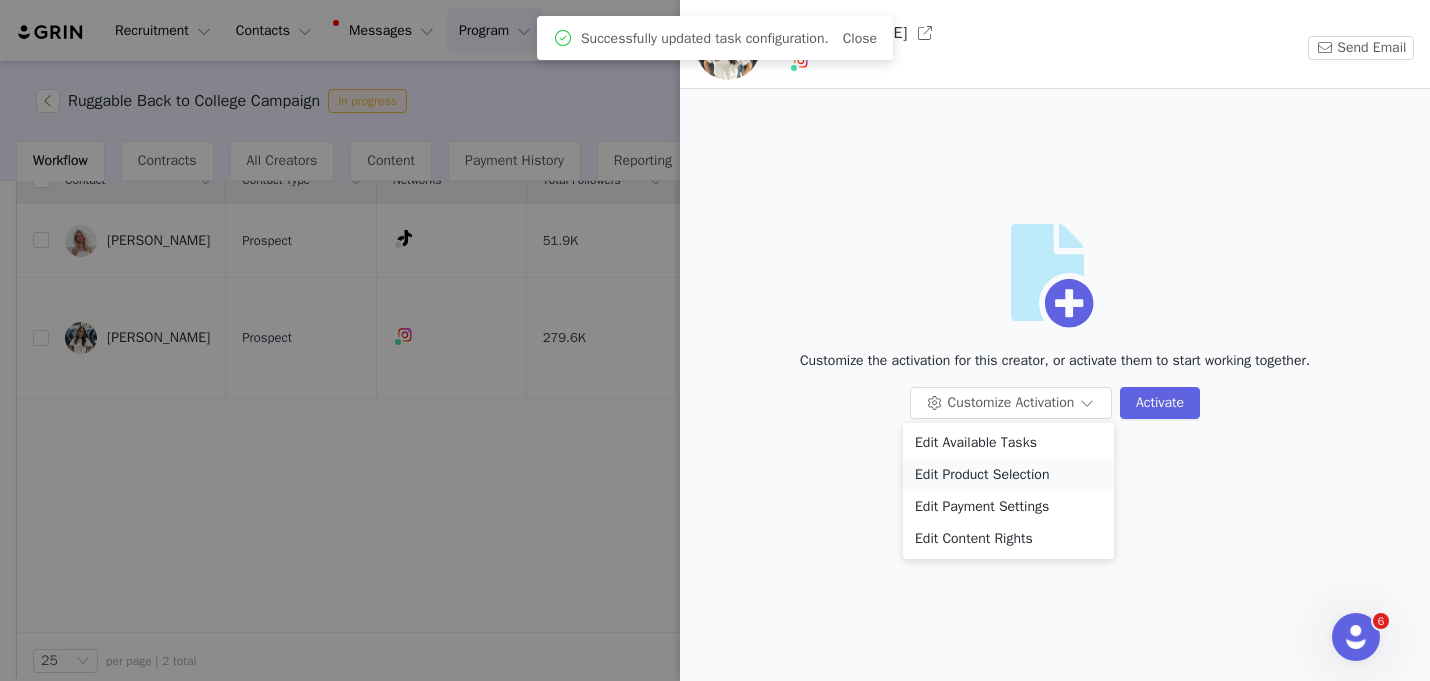 click on "Edit Product Selection" at bounding box center (1008, 475) 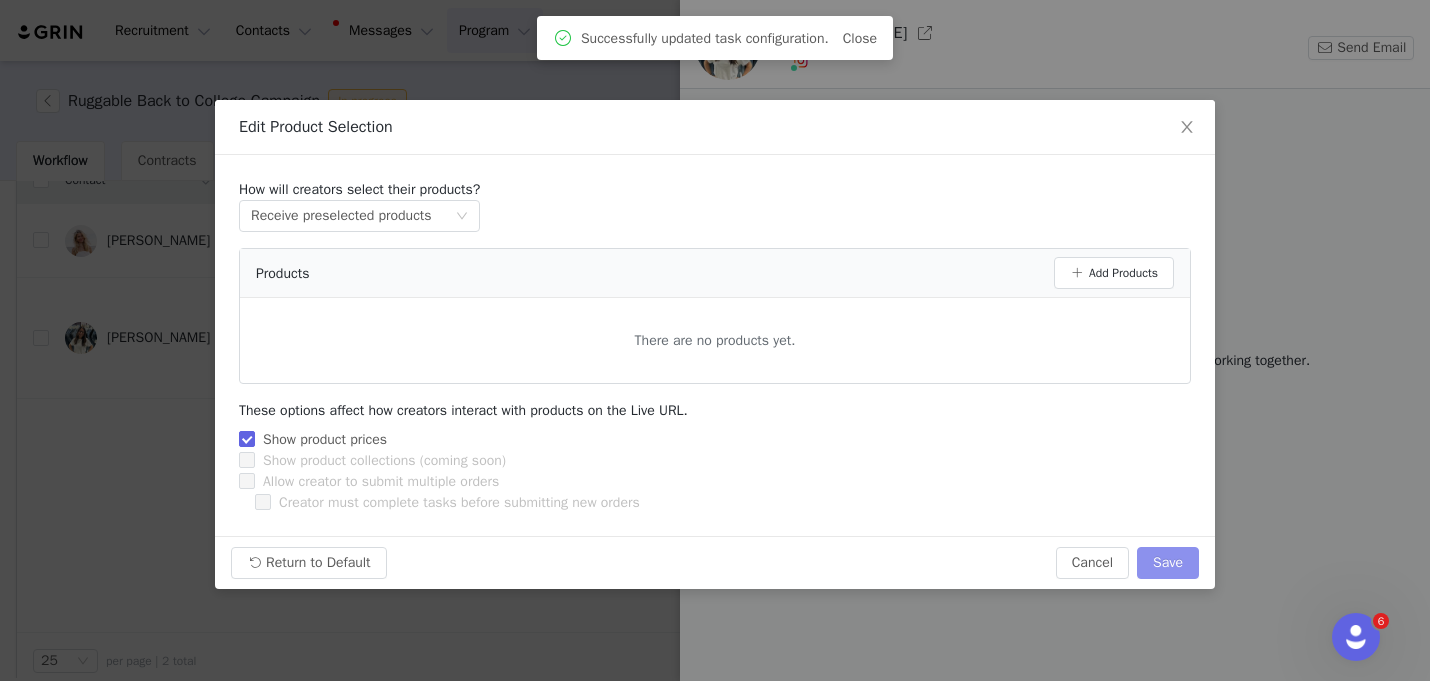 click on "Save" at bounding box center (1168, 563) 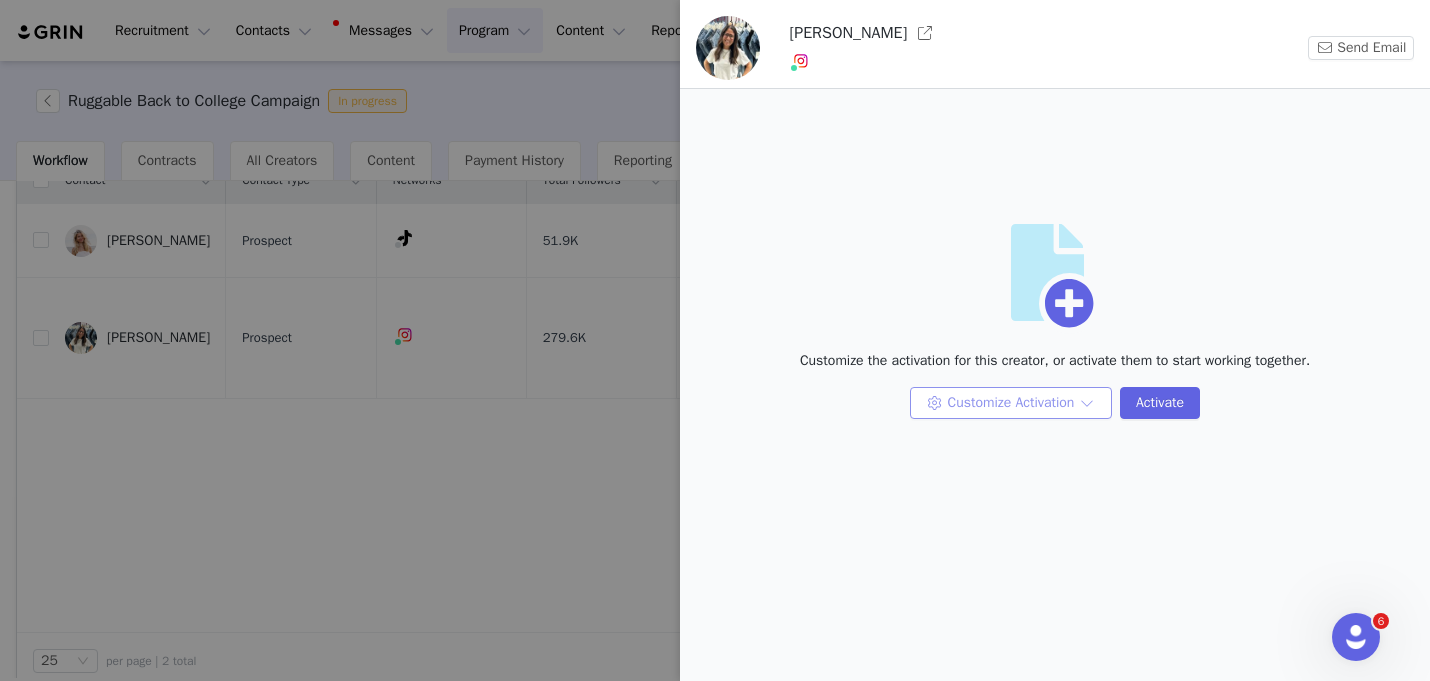 click on "Customize Activation" at bounding box center [1011, 403] 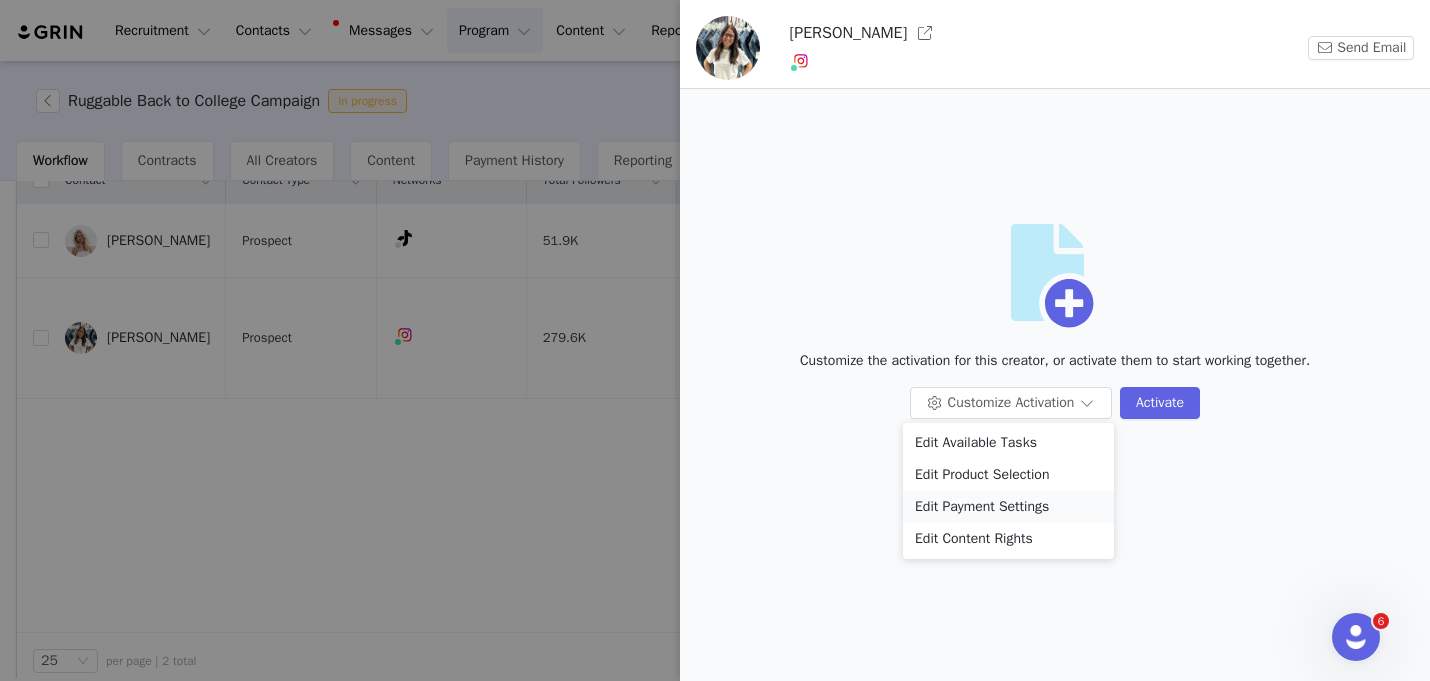 click on "Edit Payment Settings" at bounding box center [1008, 507] 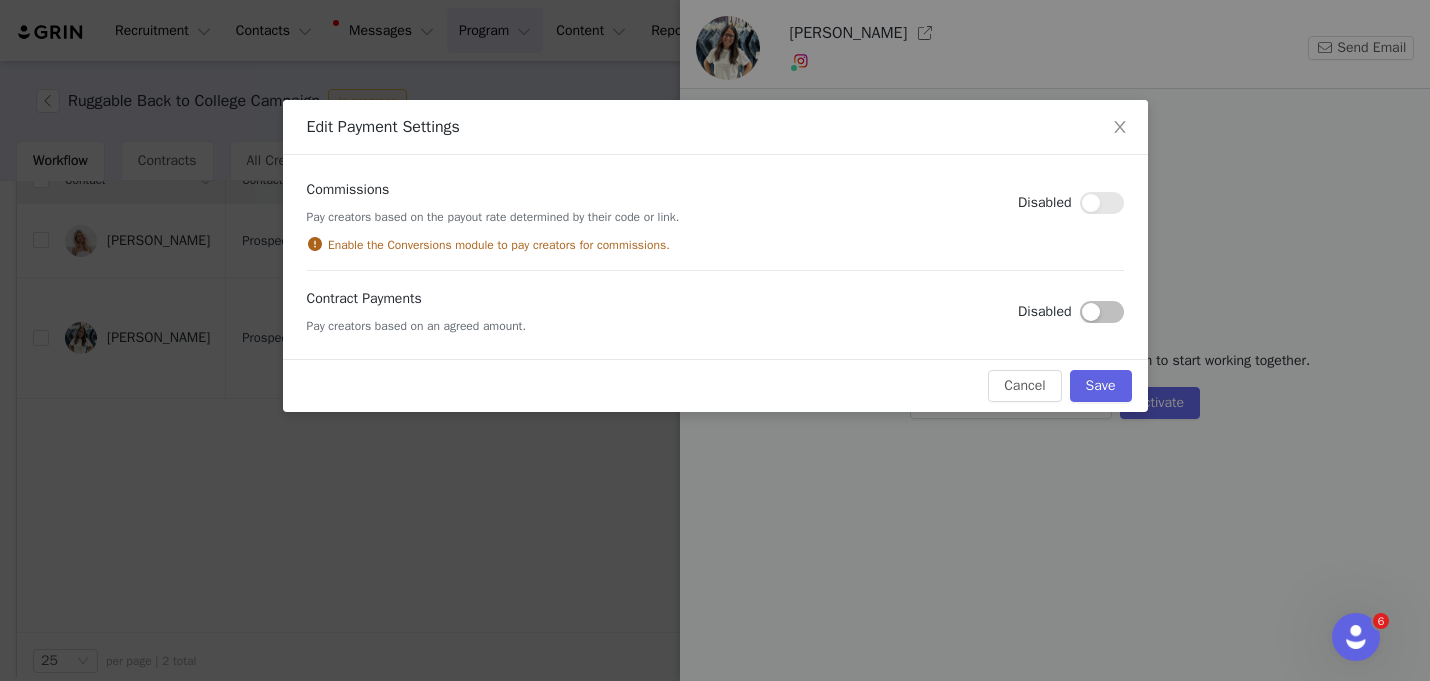 click at bounding box center [1102, 312] 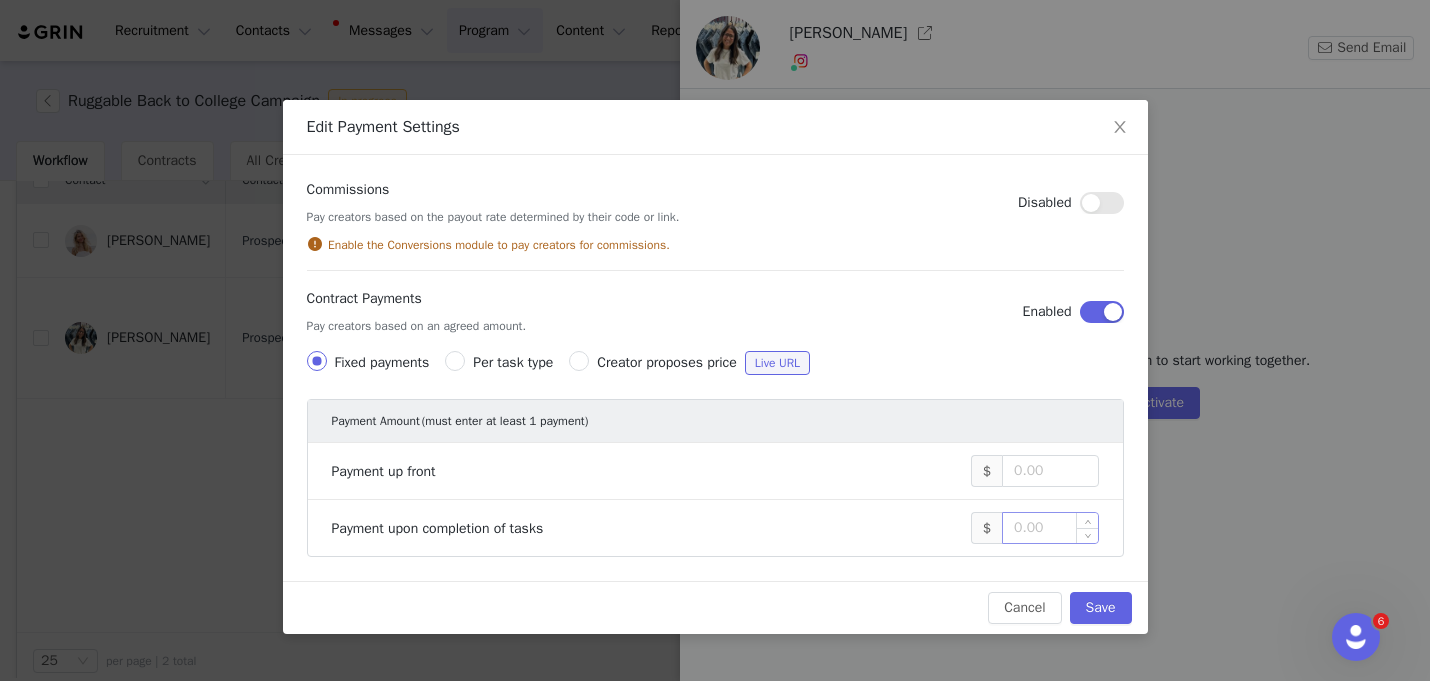 click at bounding box center [1050, 528] 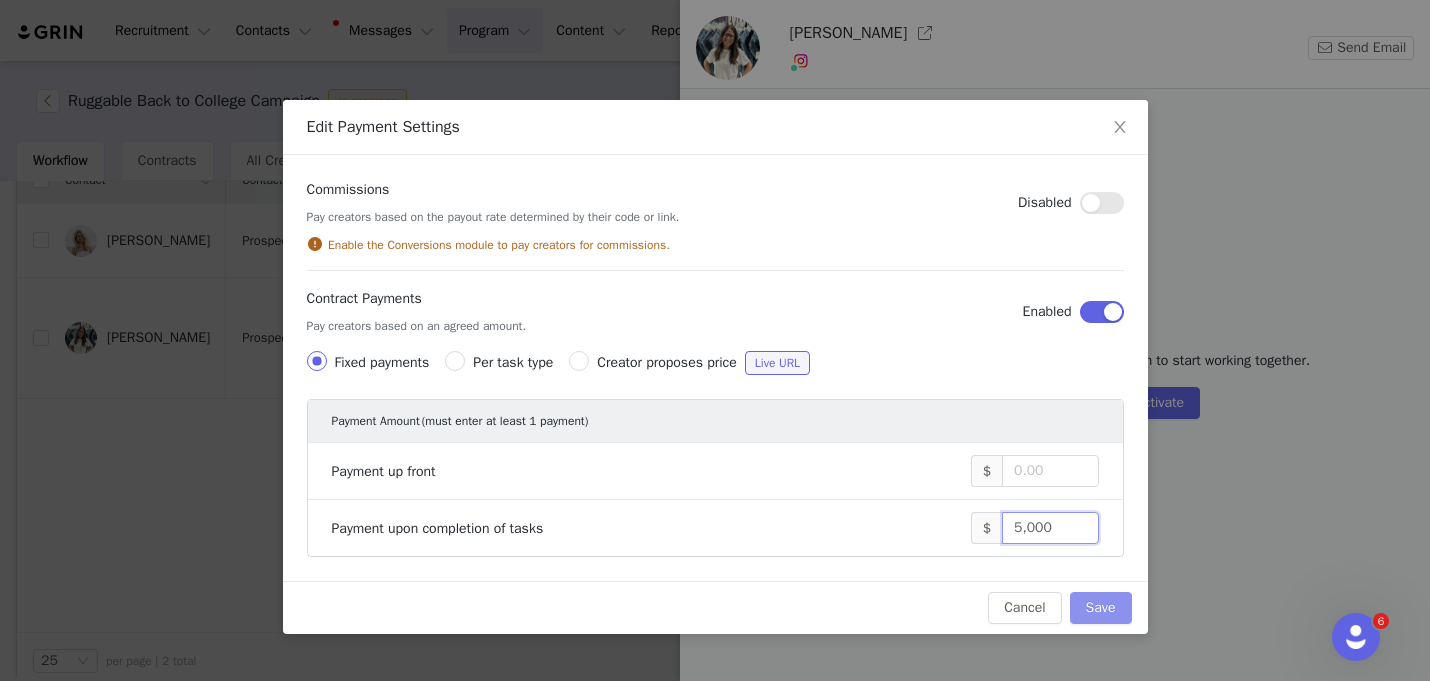type on "5,000" 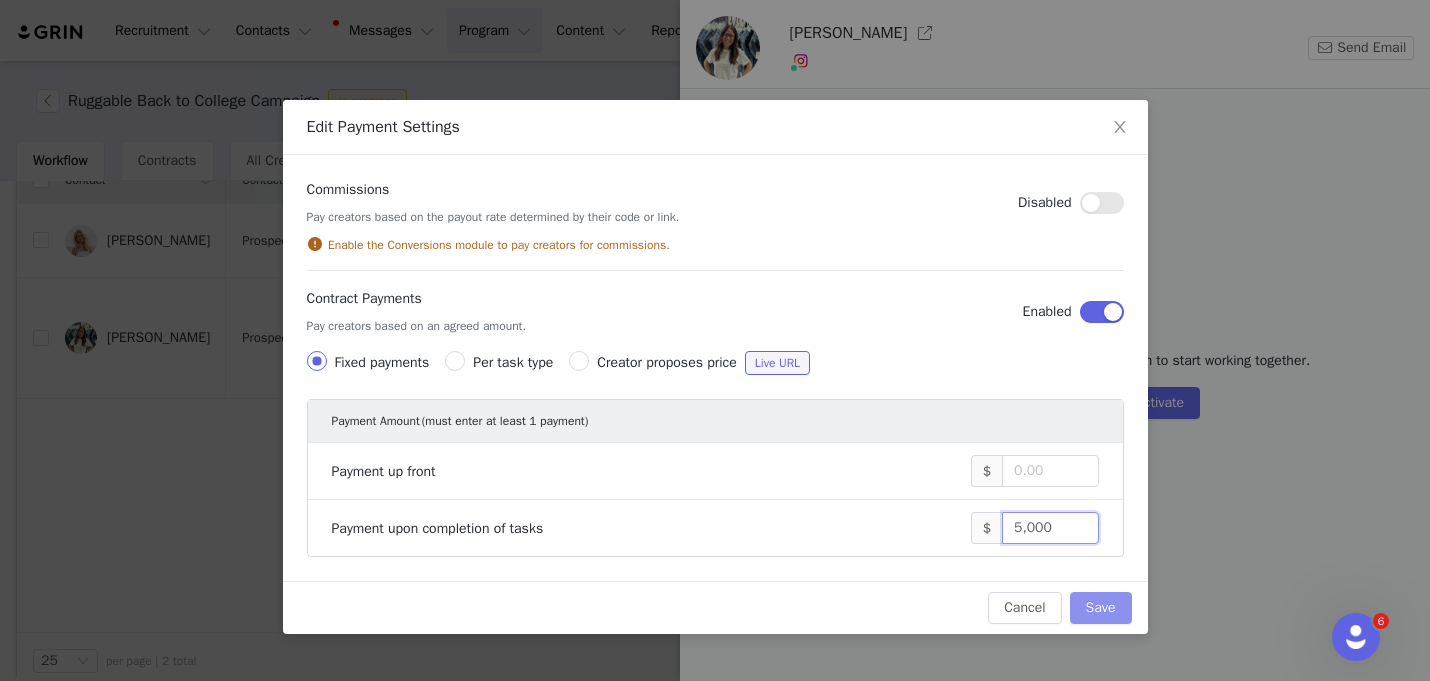 click on "Save" at bounding box center (1101, 608) 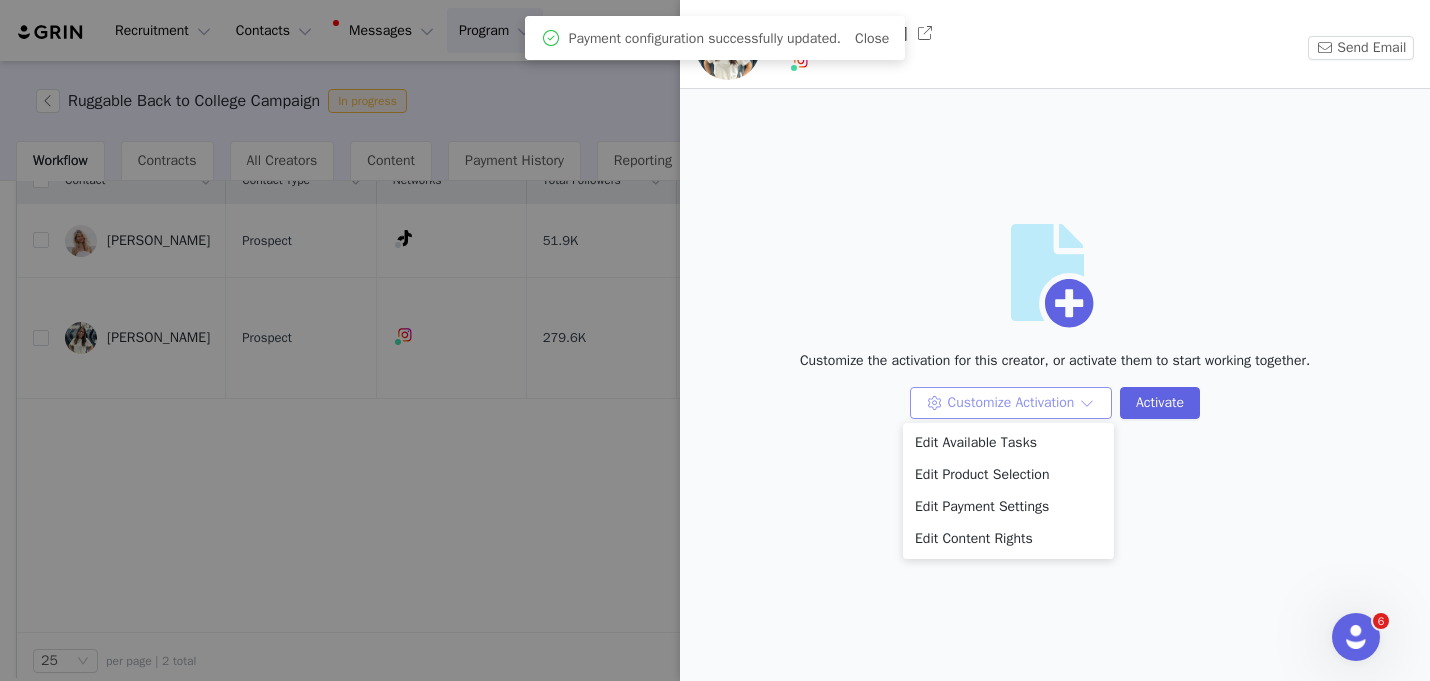 click on "Customize Activation" at bounding box center [1011, 403] 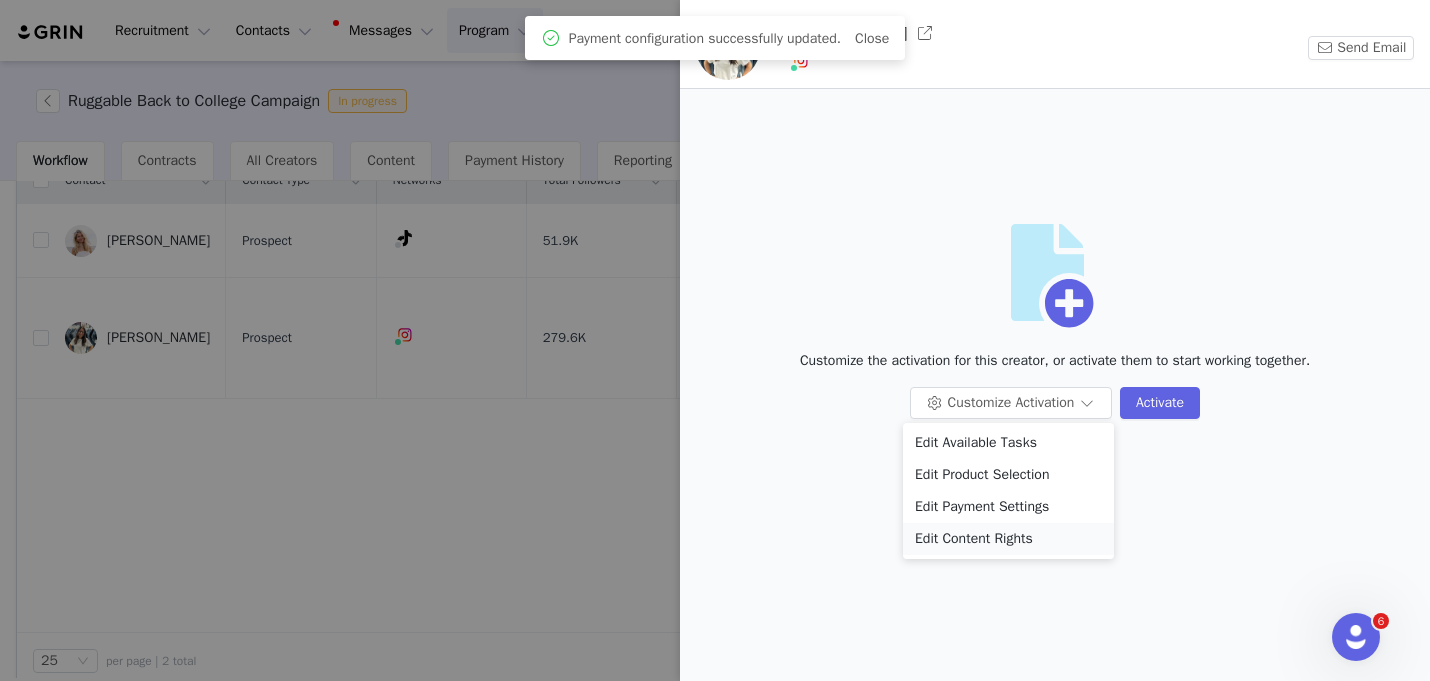 click on "Edit Content Rights" at bounding box center [1008, 539] 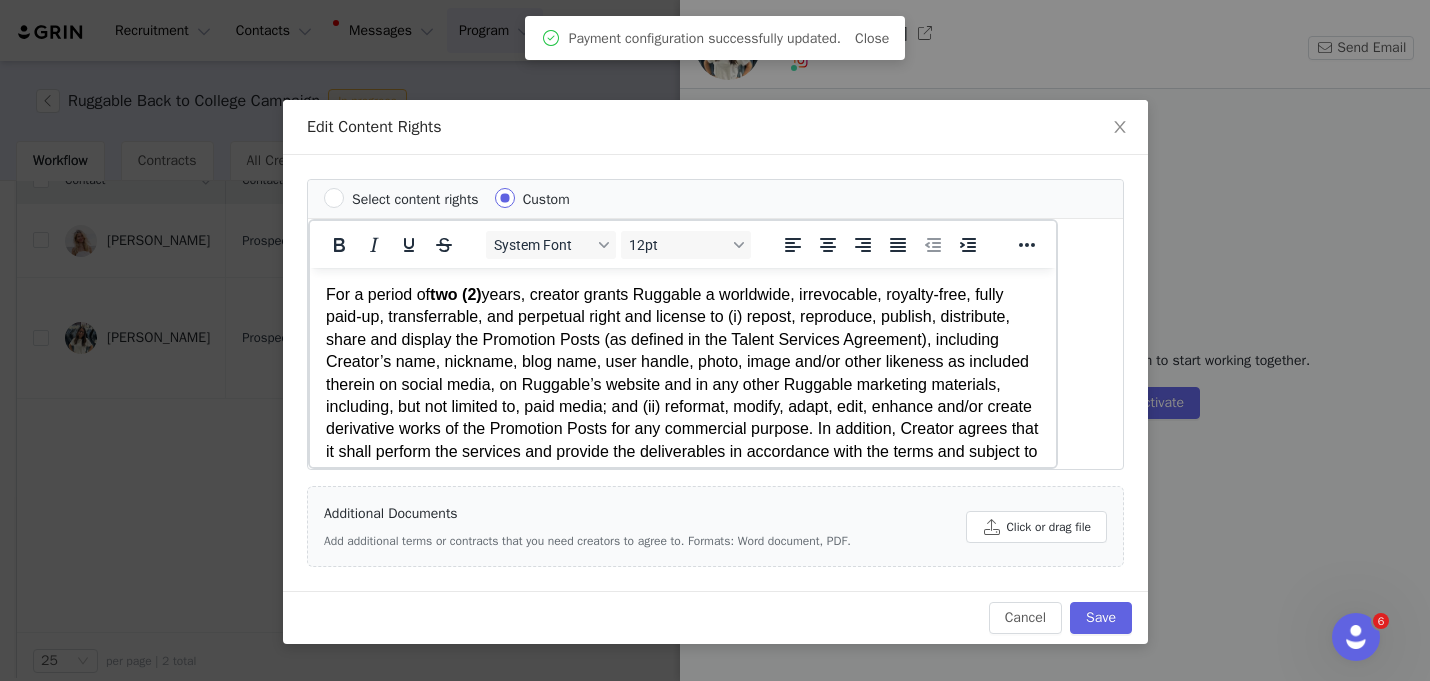 scroll, scrollTop: 0, scrollLeft: 0, axis: both 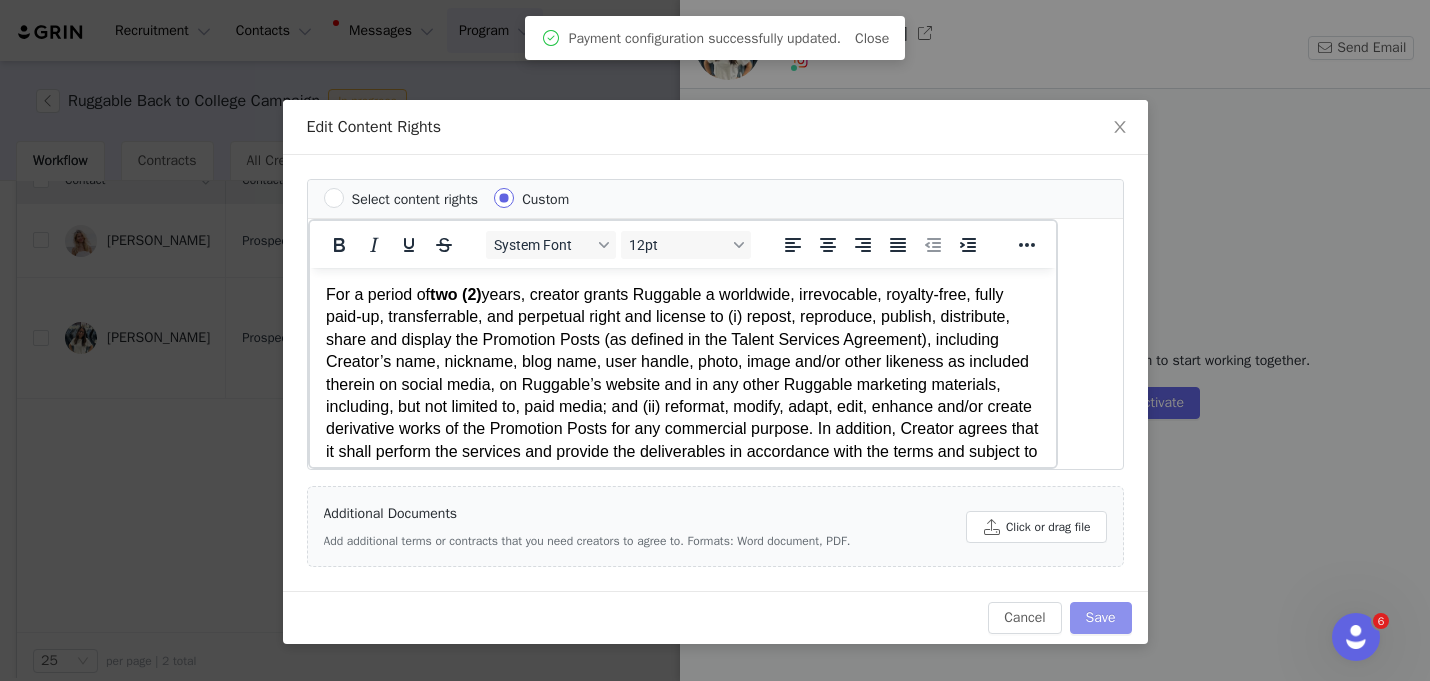 click on "Save" at bounding box center [1101, 618] 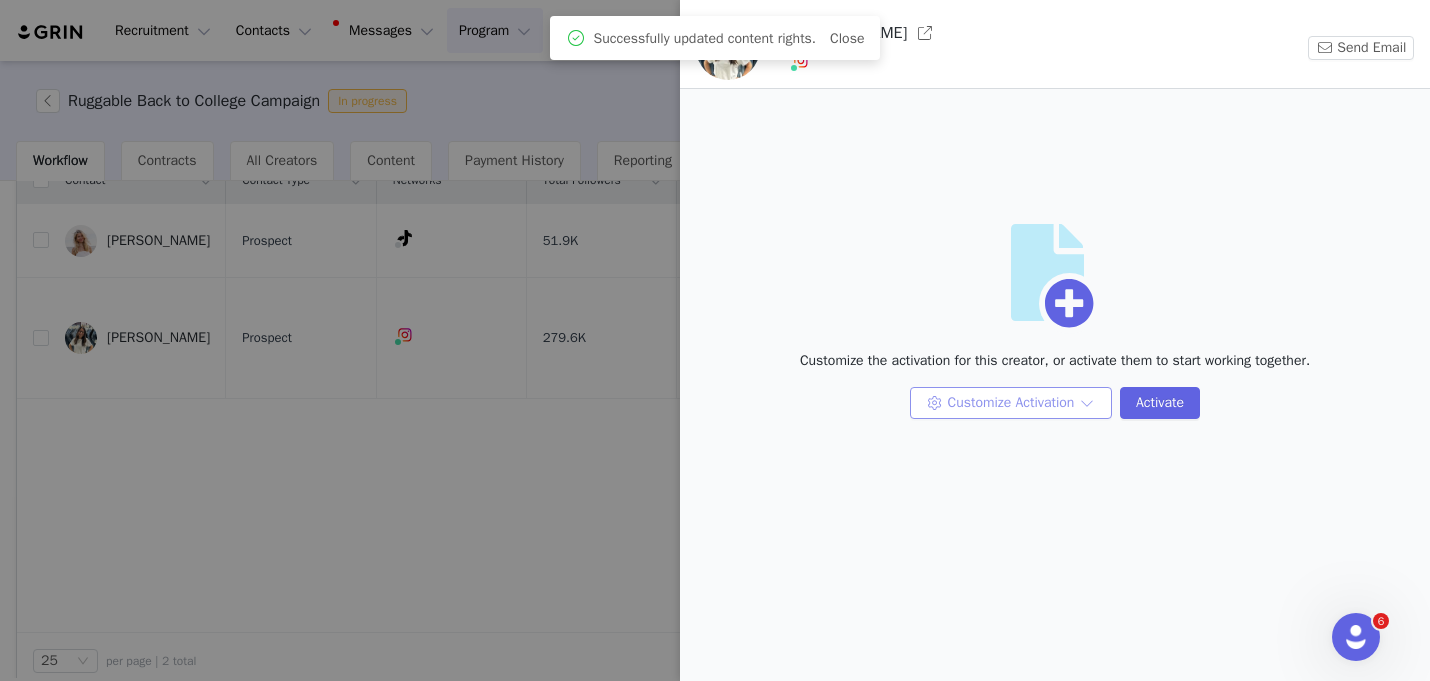 click on "Customize Activation" at bounding box center [1011, 403] 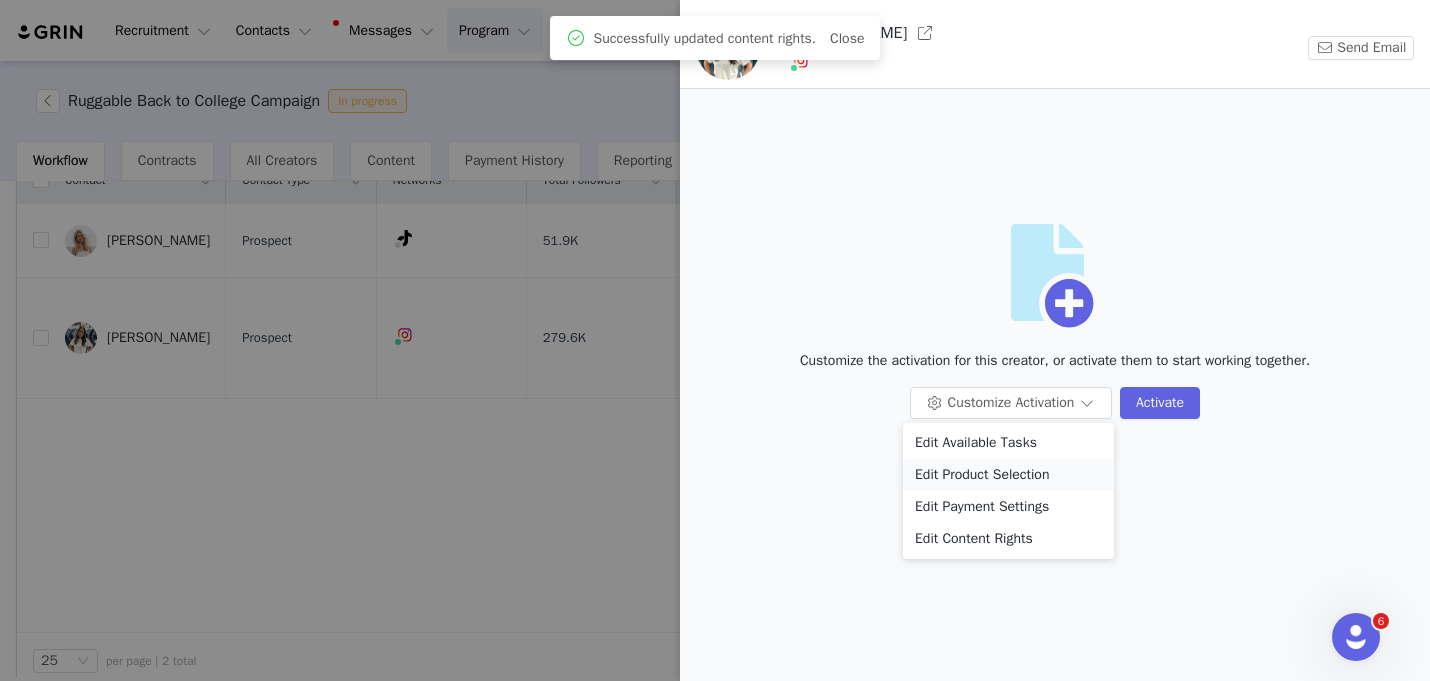 click on "Edit Product Selection" at bounding box center [1008, 475] 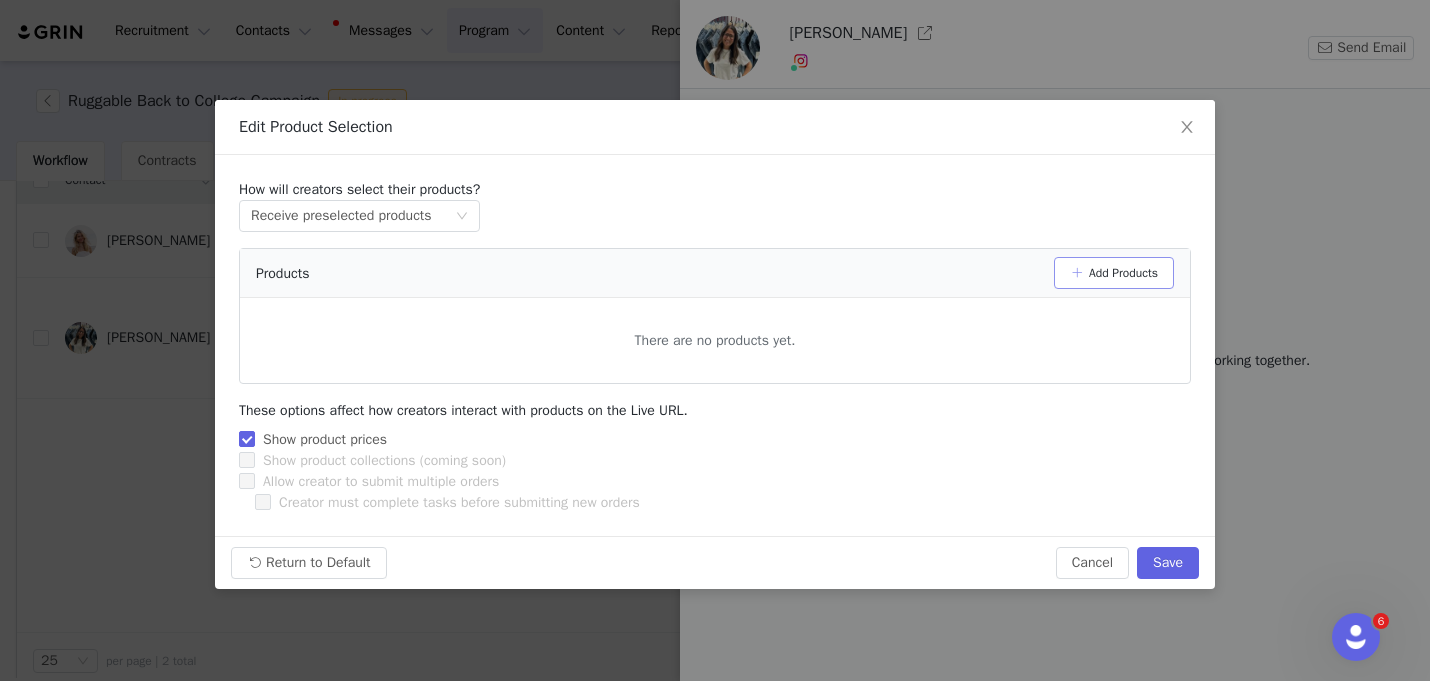 click on "Add Products" at bounding box center (1114, 273) 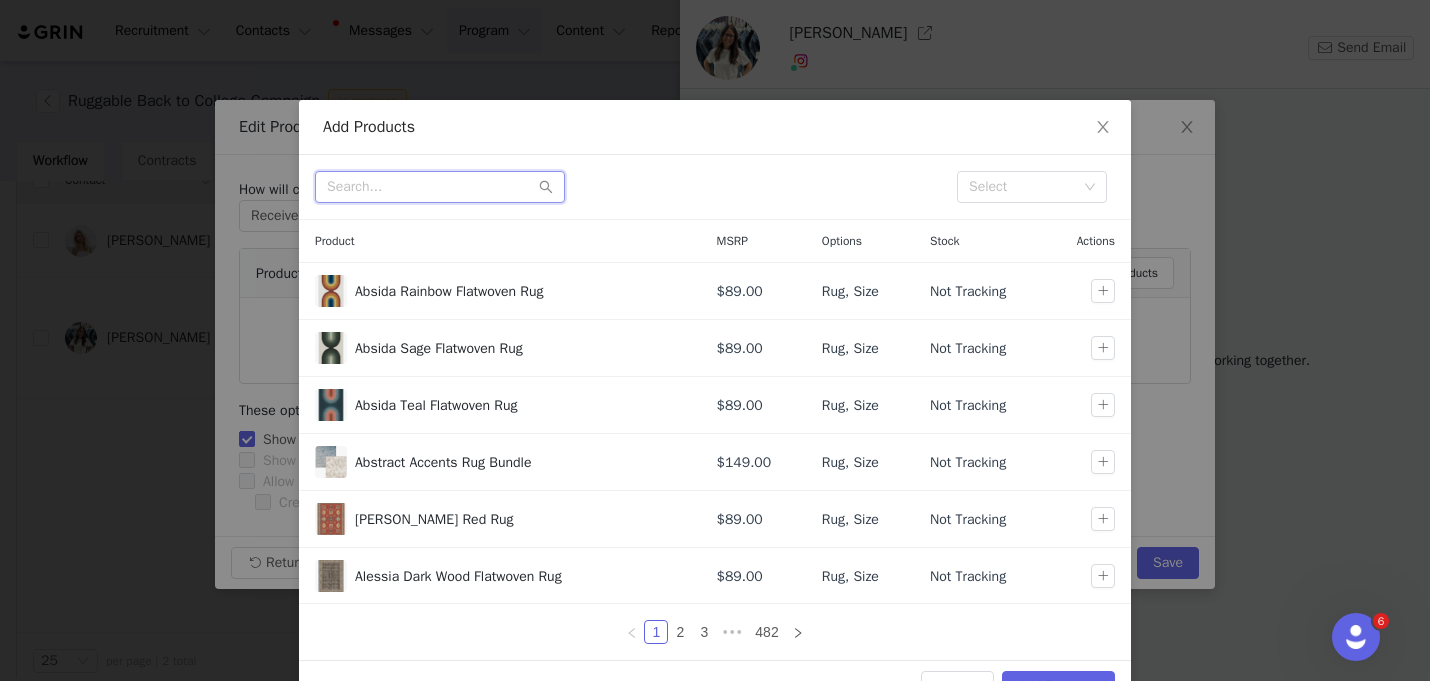 click at bounding box center [440, 187] 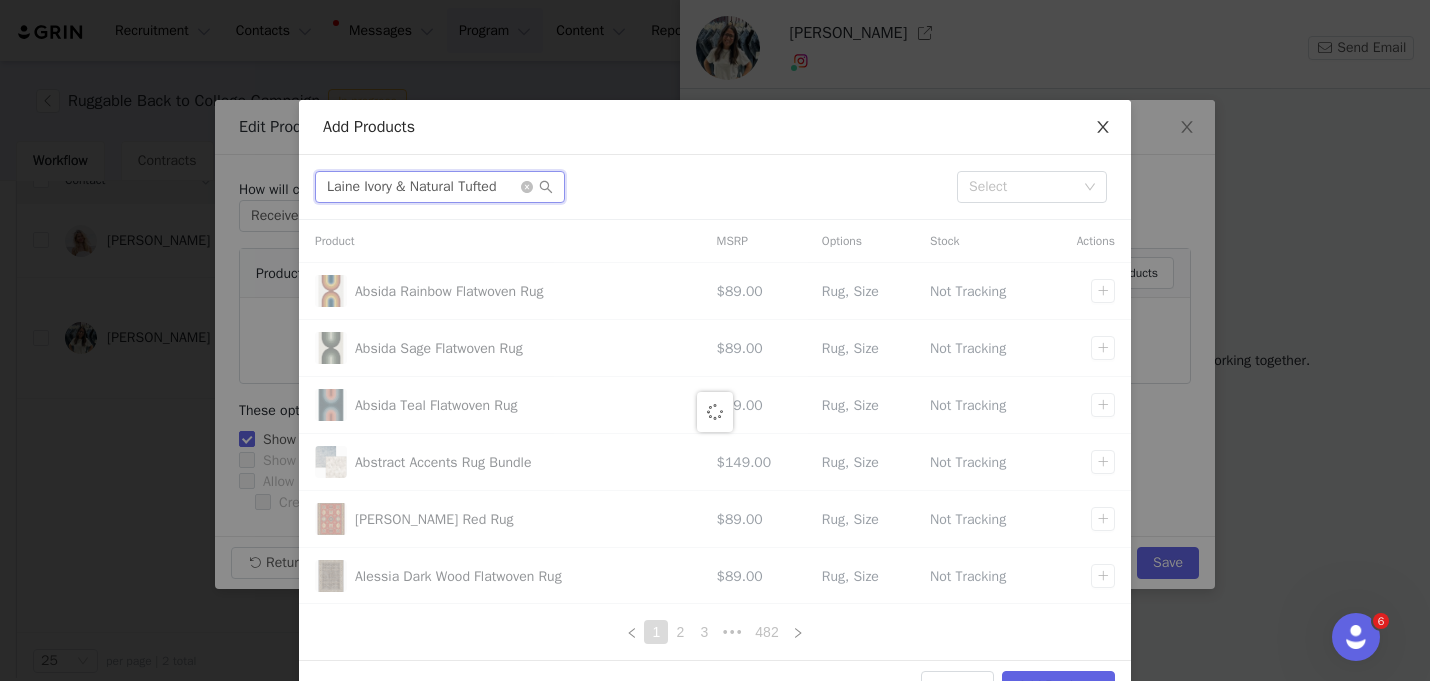 type on "Laine Ivory & Natural Tufted" 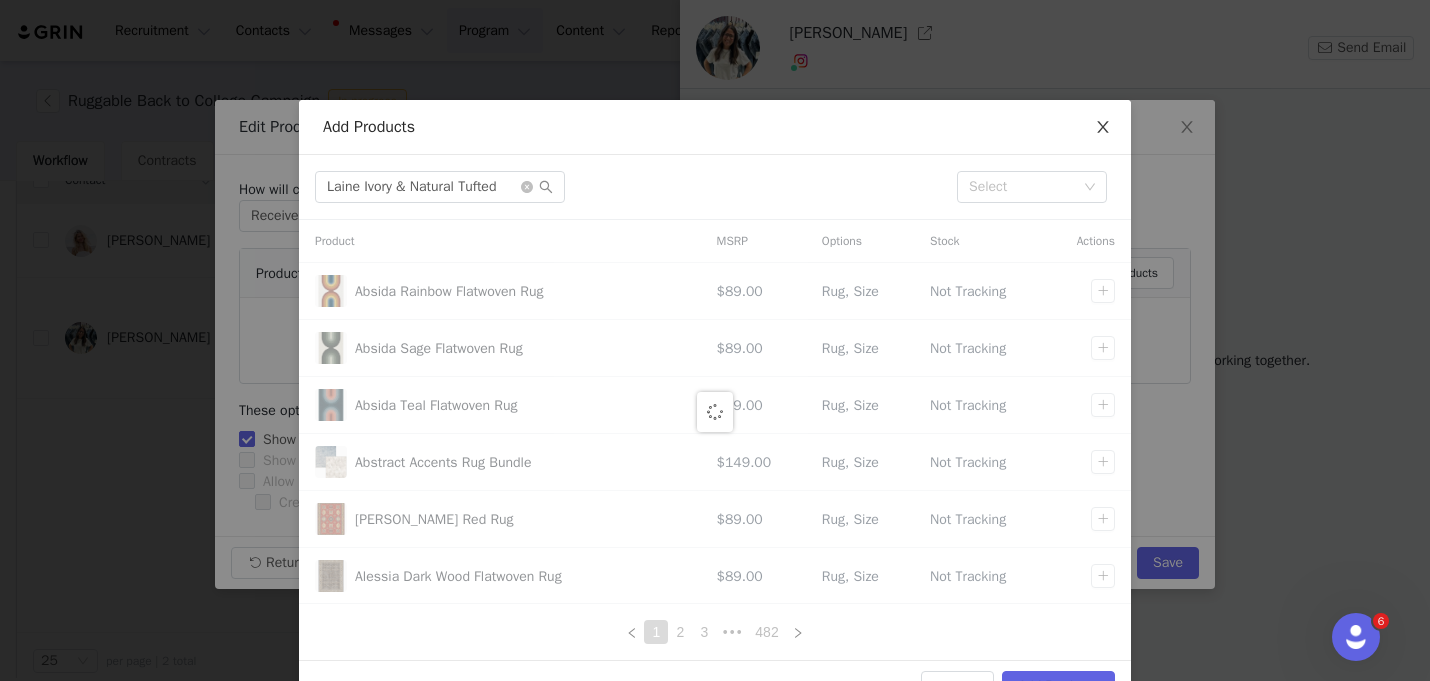click at bounding box center [1103, 128] 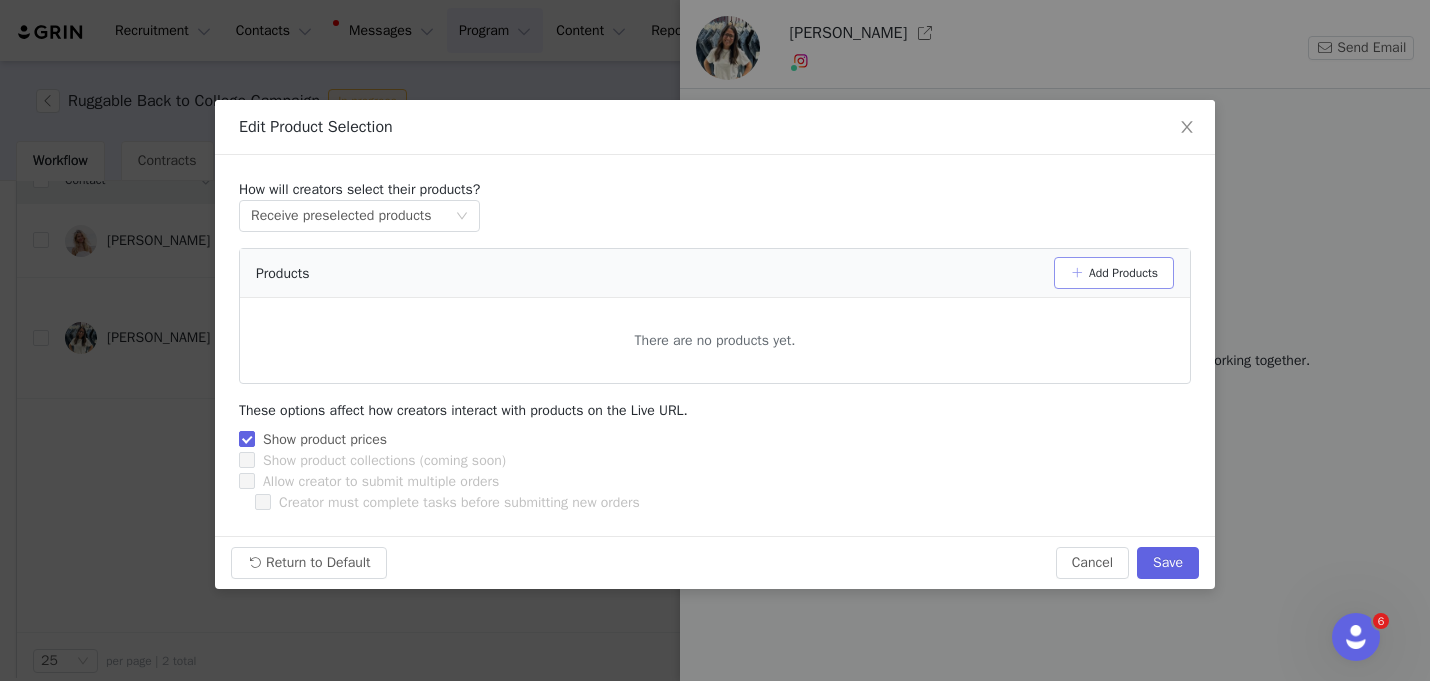 click on "Add Products" at bounding box center (1114, 273) 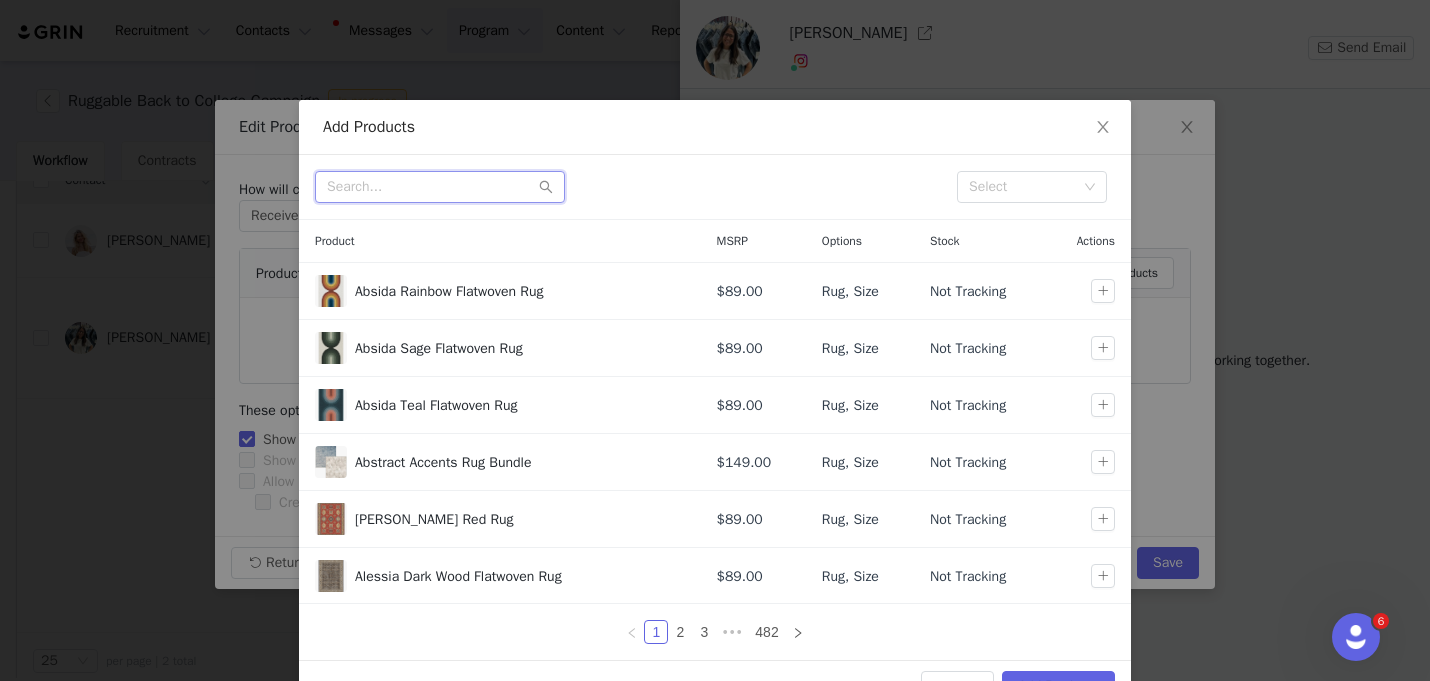 click at bounding box center (440, 187) 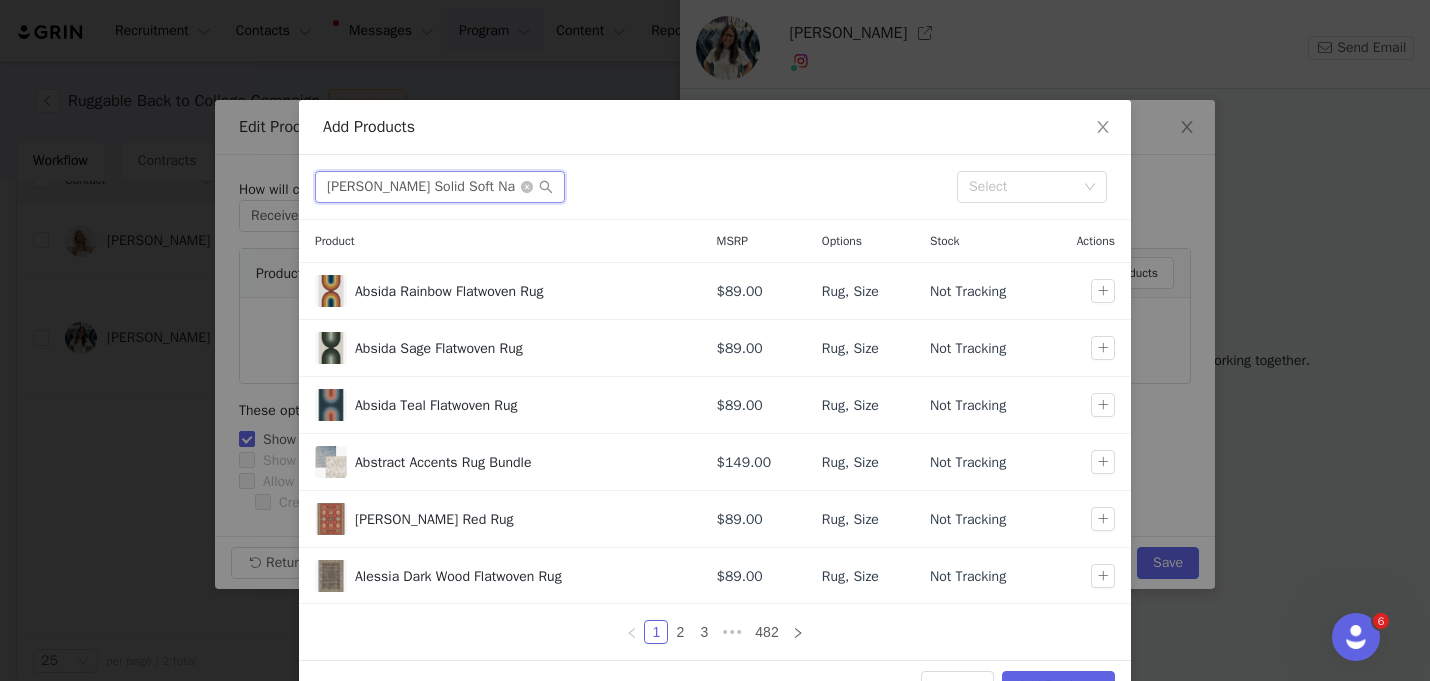 scroll, scrollTop: 0, scrollLeft: 9, axis: horizontal 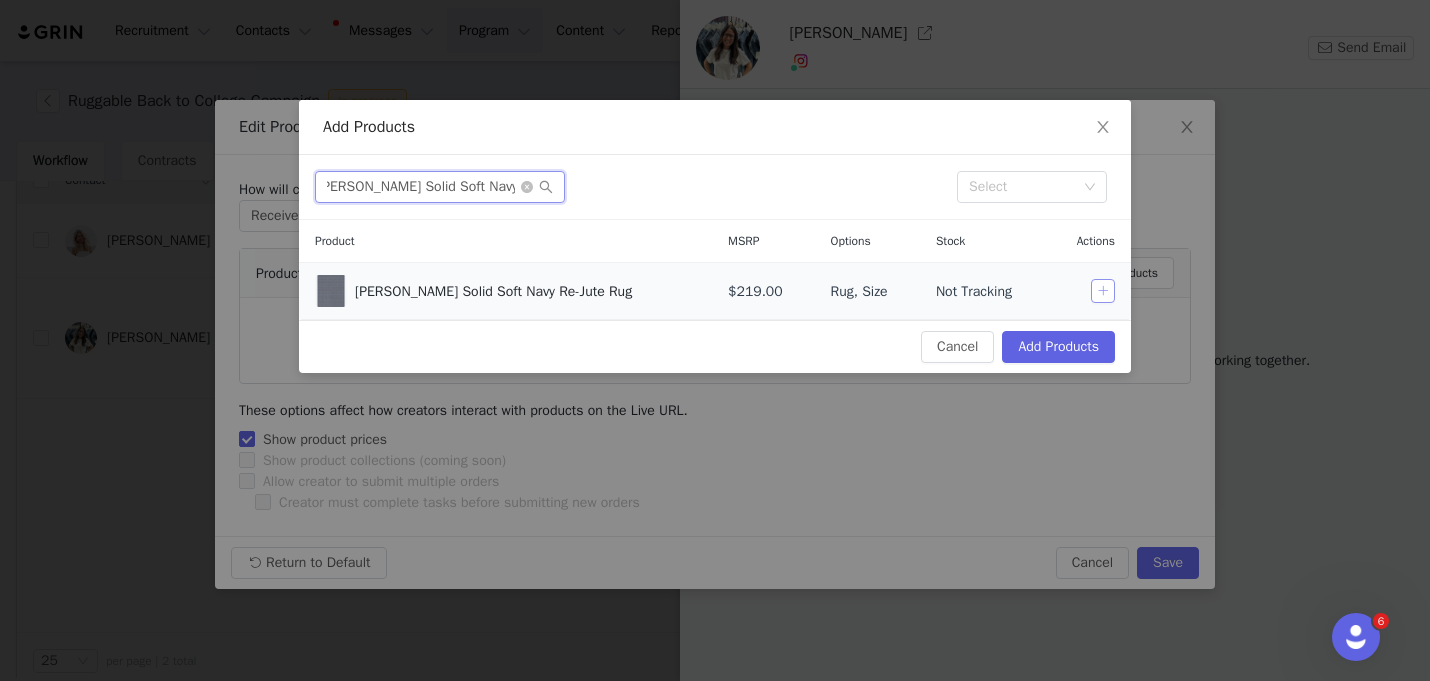 type on "Tillie Solid Soft Navy Re-Jute Rug" 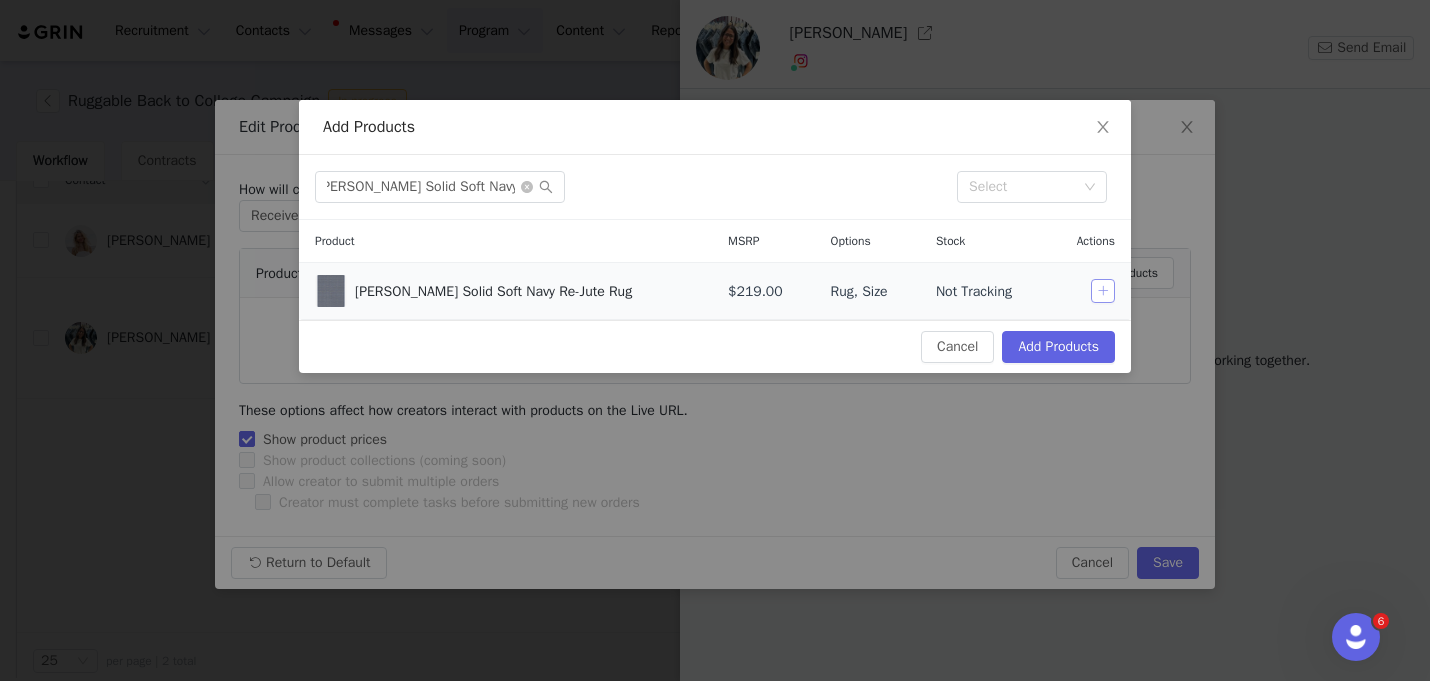 click at bounding box center [1103, 291] 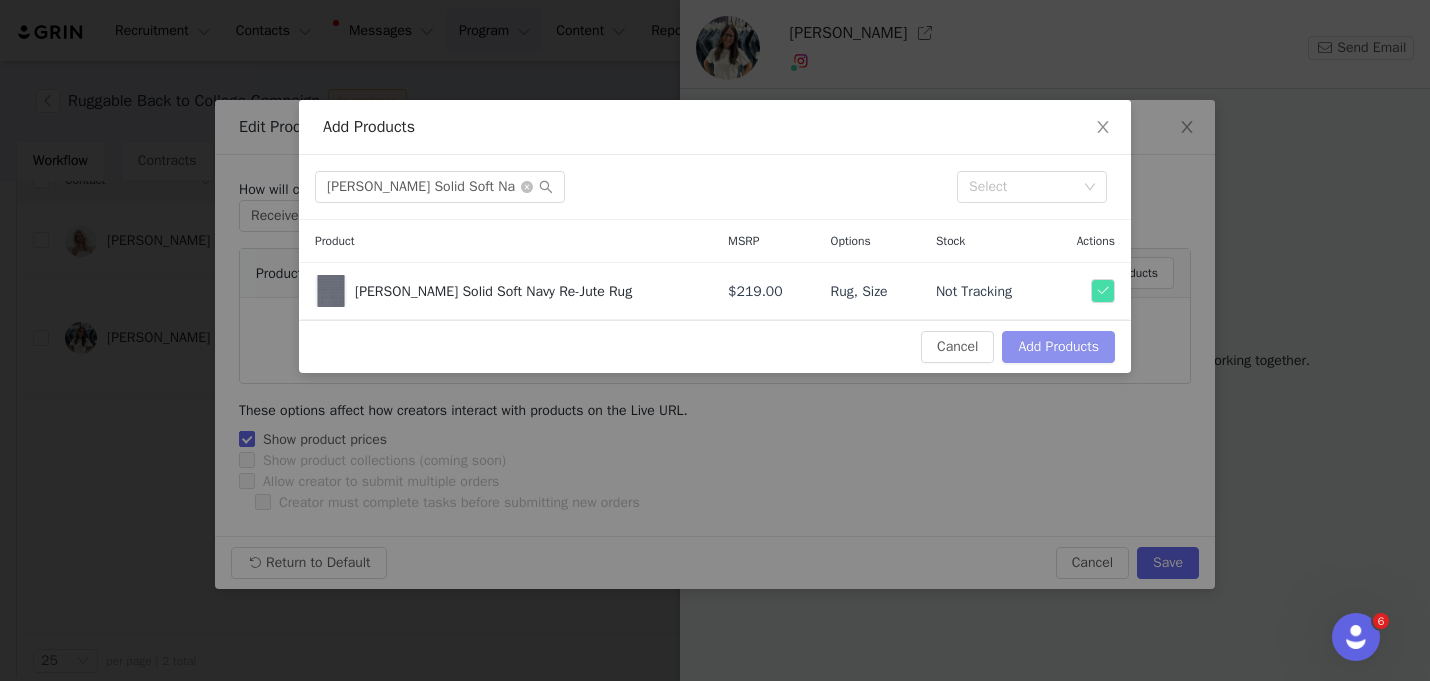 click on "Add Products" at bounding box center (1058, 347) 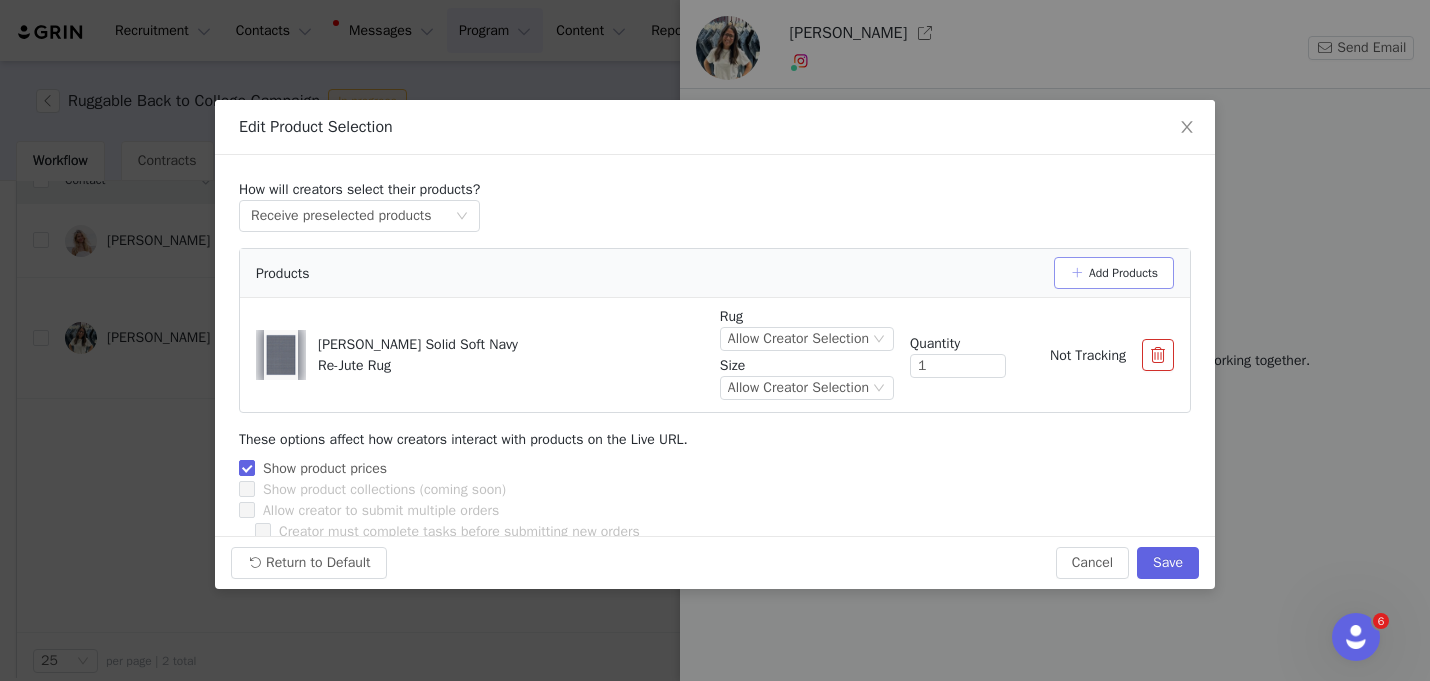 click on "Add Products" at bounding box center [1114, 273] 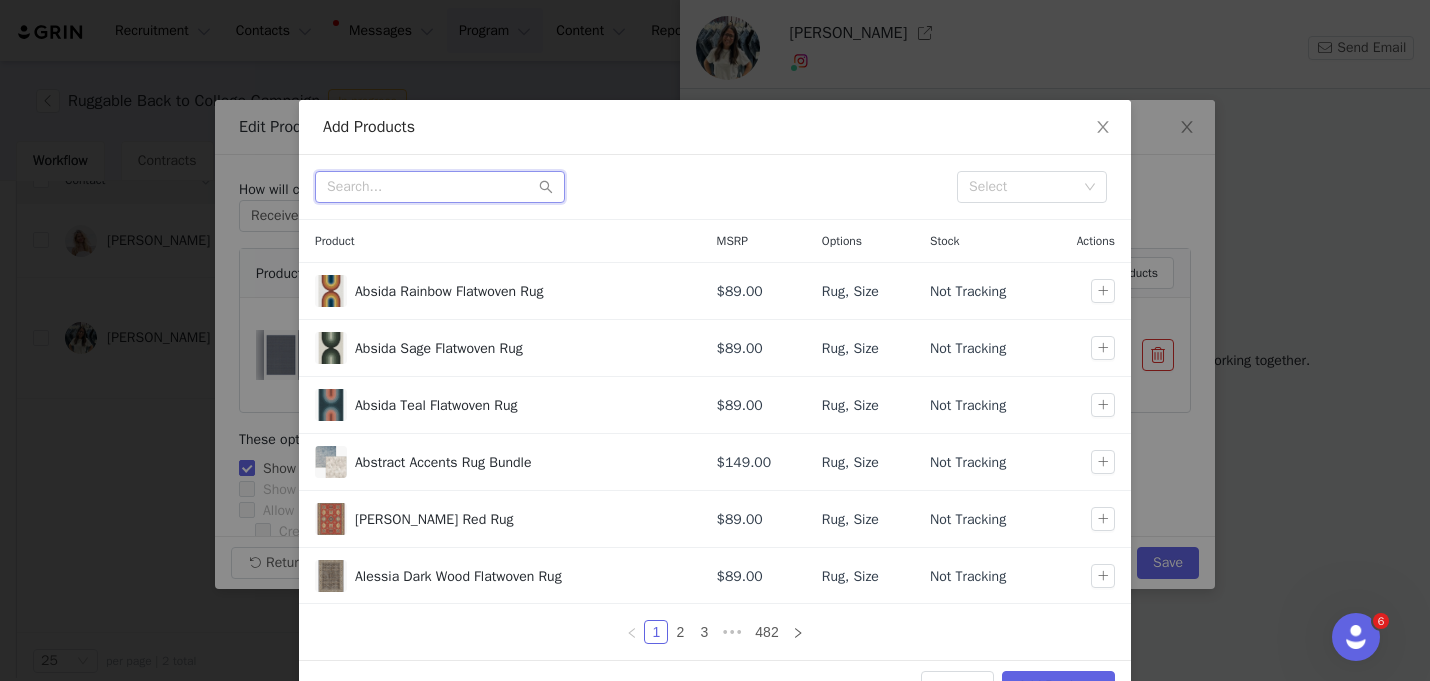 click at bounding box center [440, 187] 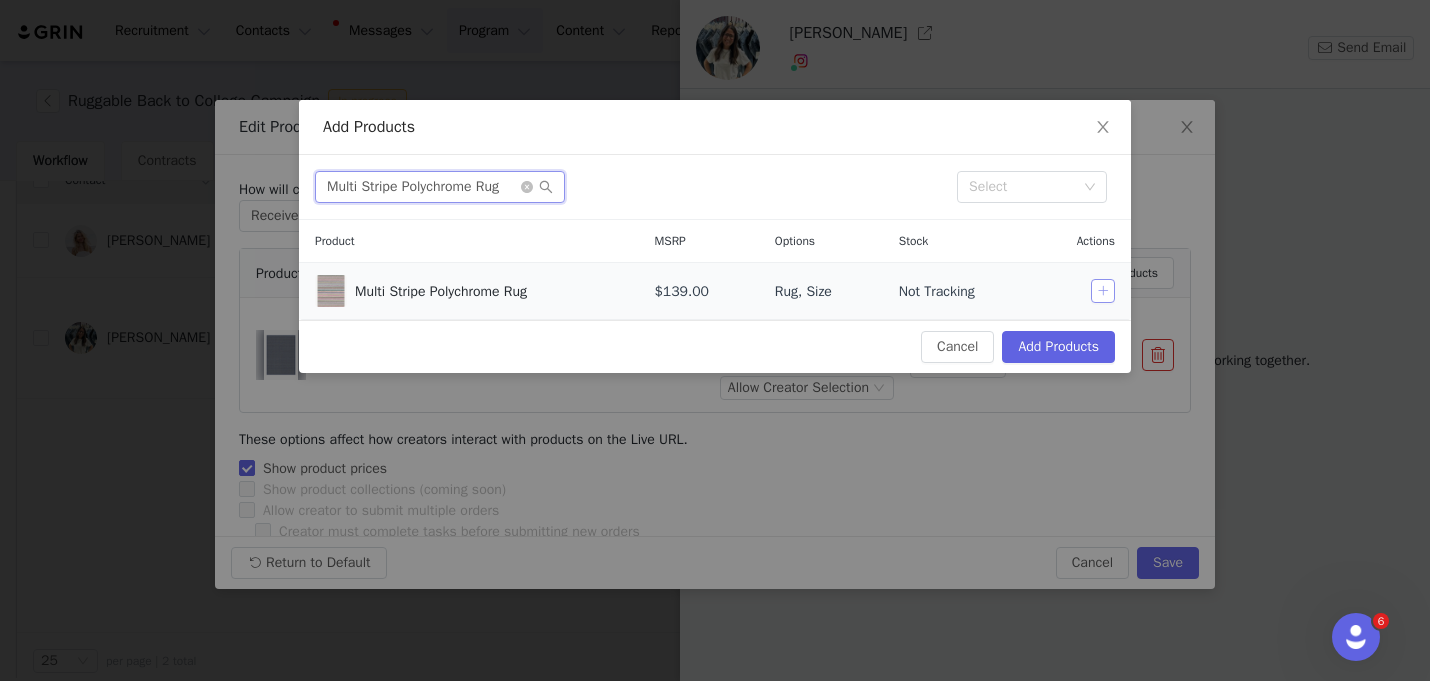 type on "Multi Stripe Polychrome Rug" 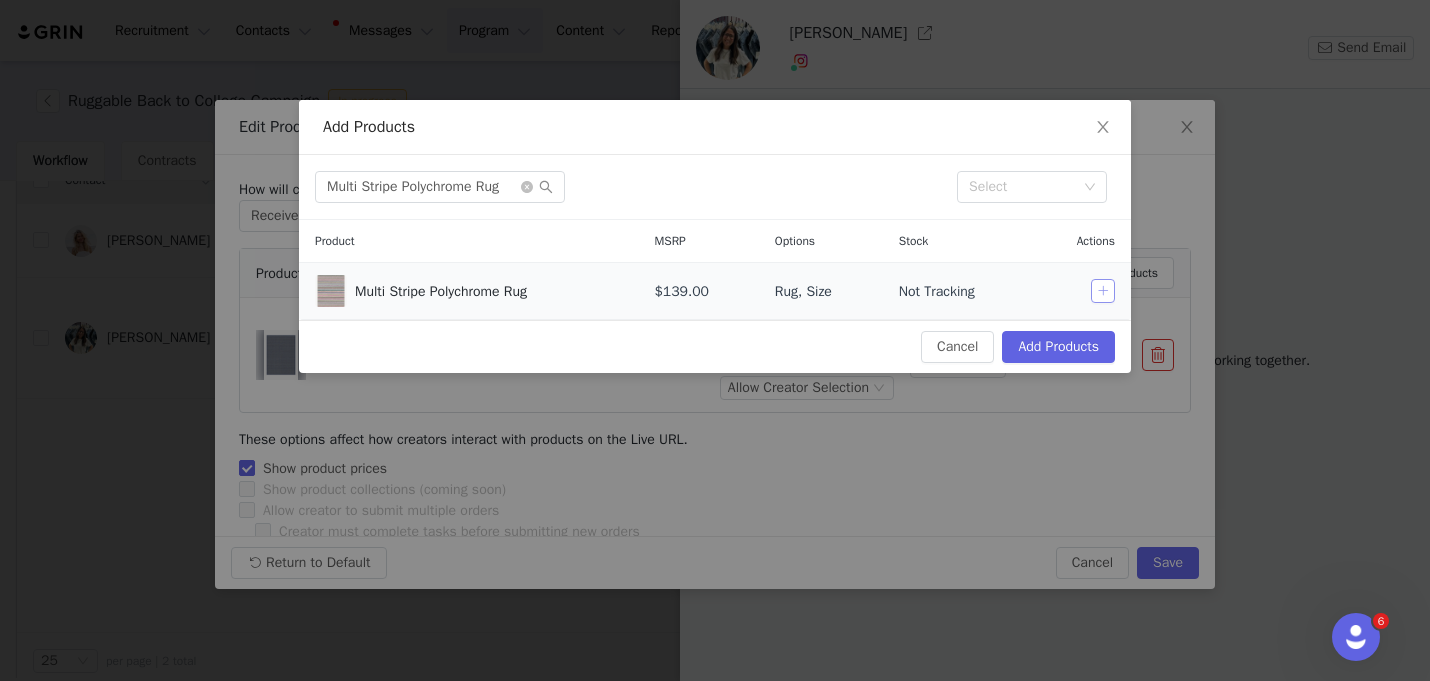 click at bounding box center [1103, 291] 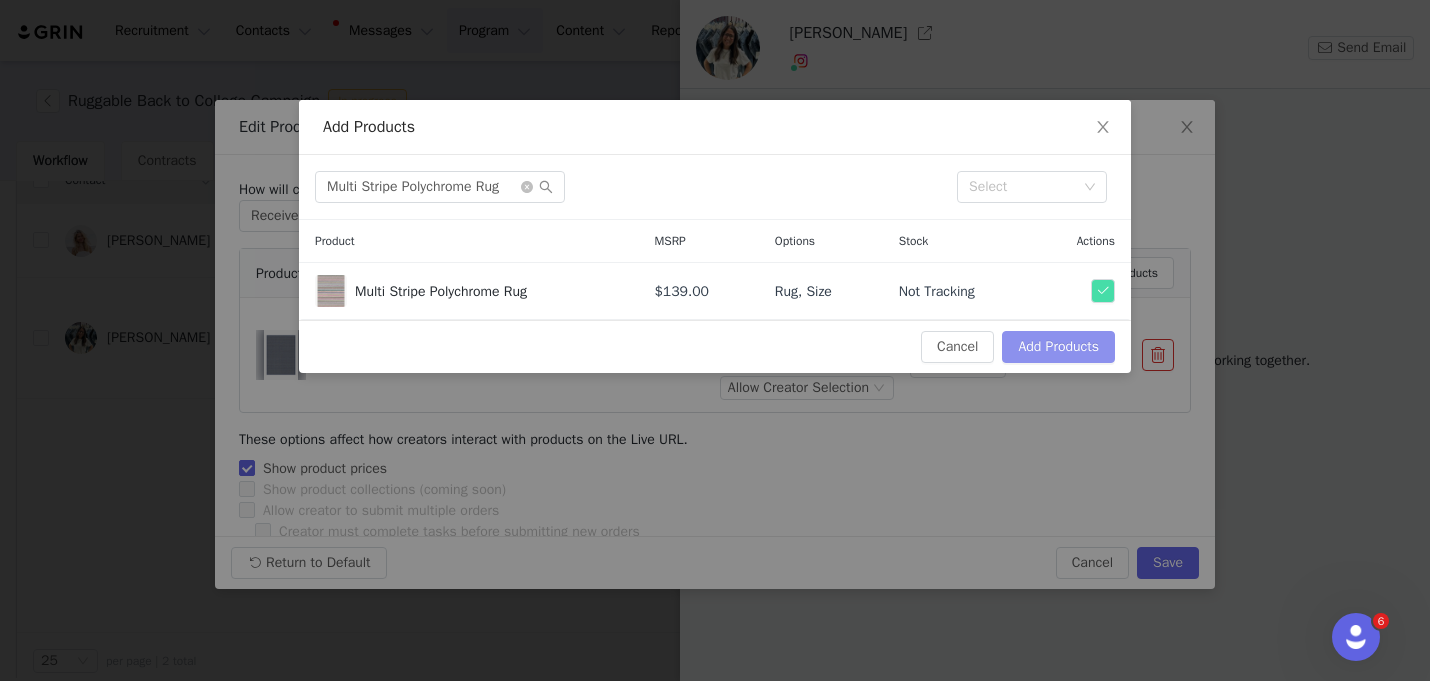 click on "Add Products" at bounding box center (1058, 347) 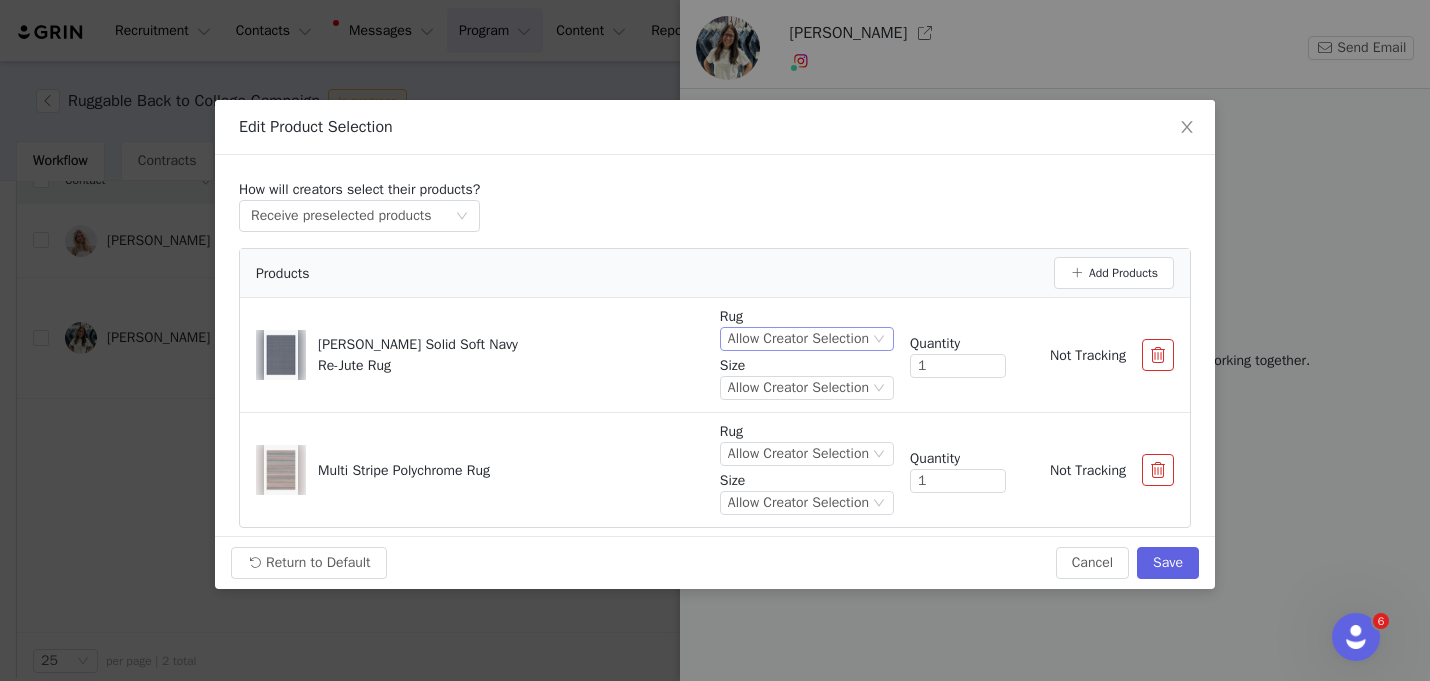click on "Allow Creator Selection" at bounding box center (798, 339) 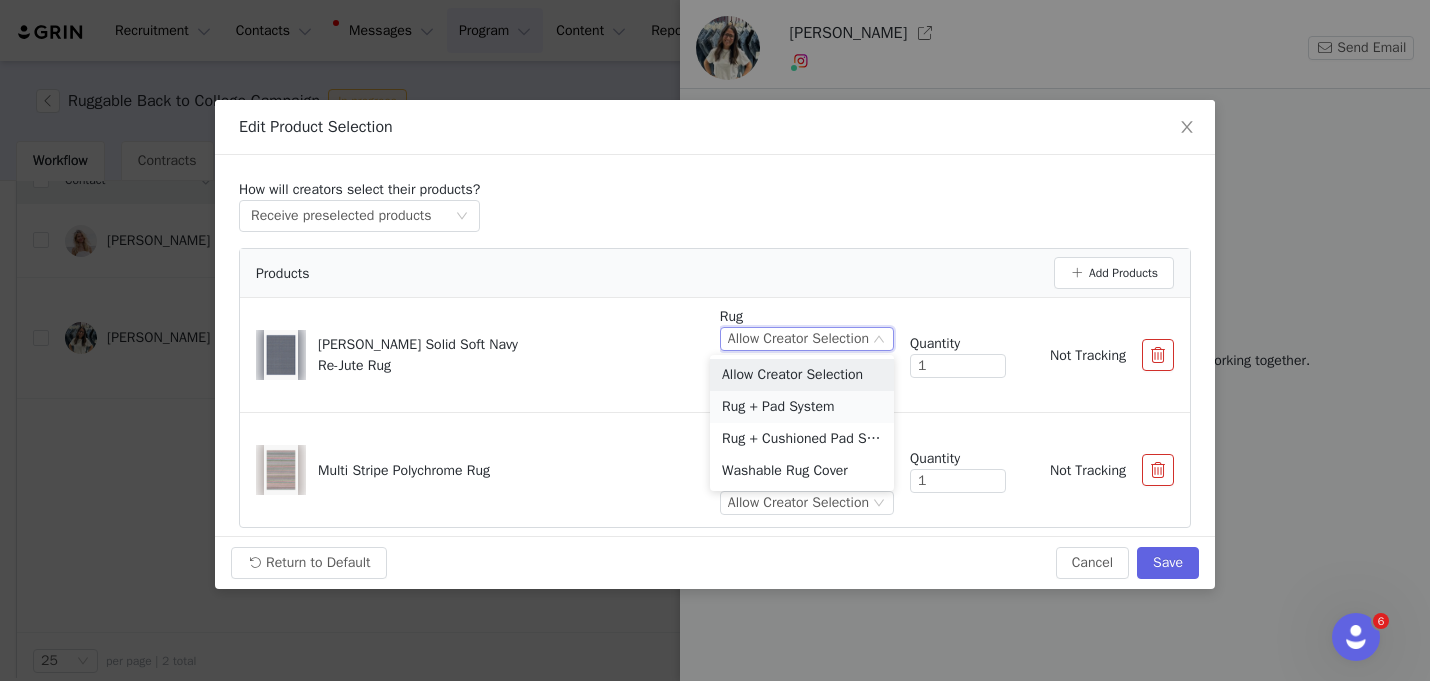 click on "Rug + Pad System" at bounding box center (802, 407) 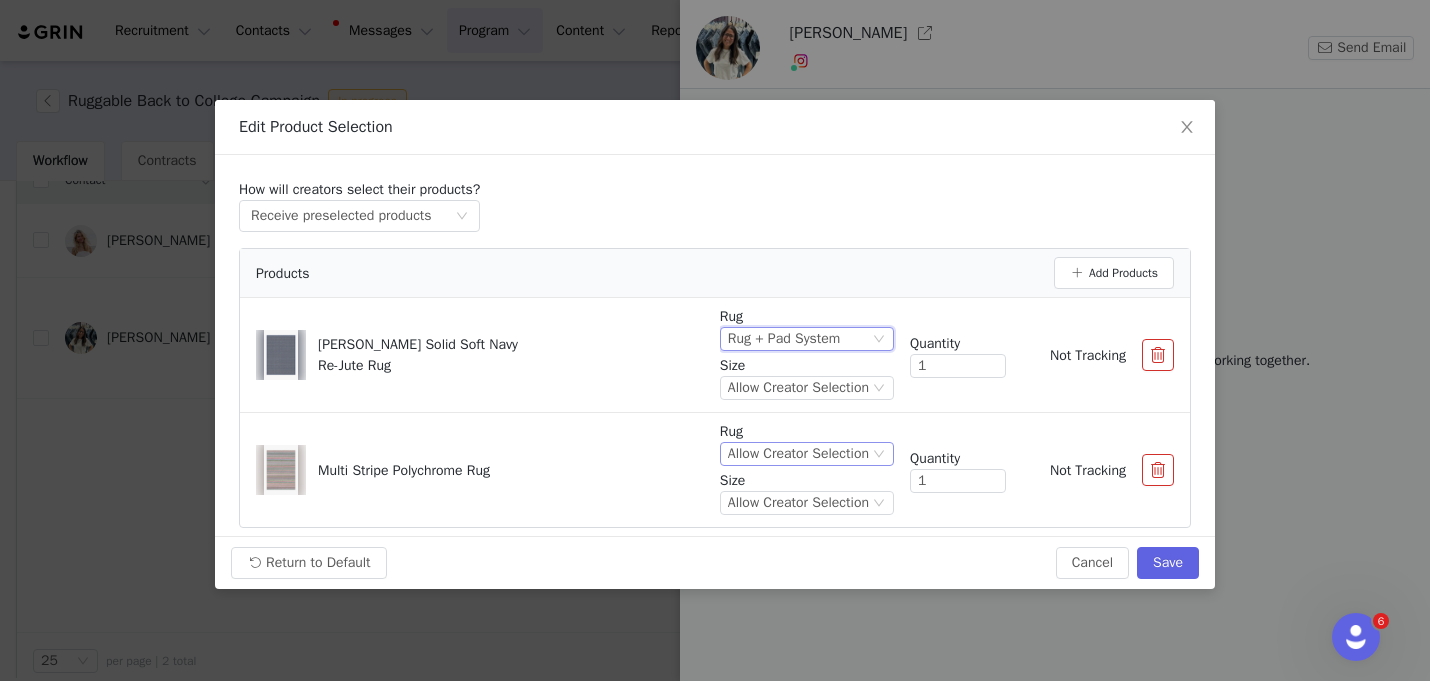 click on "Allow Creator Selection" at bounding box center (798, 454) 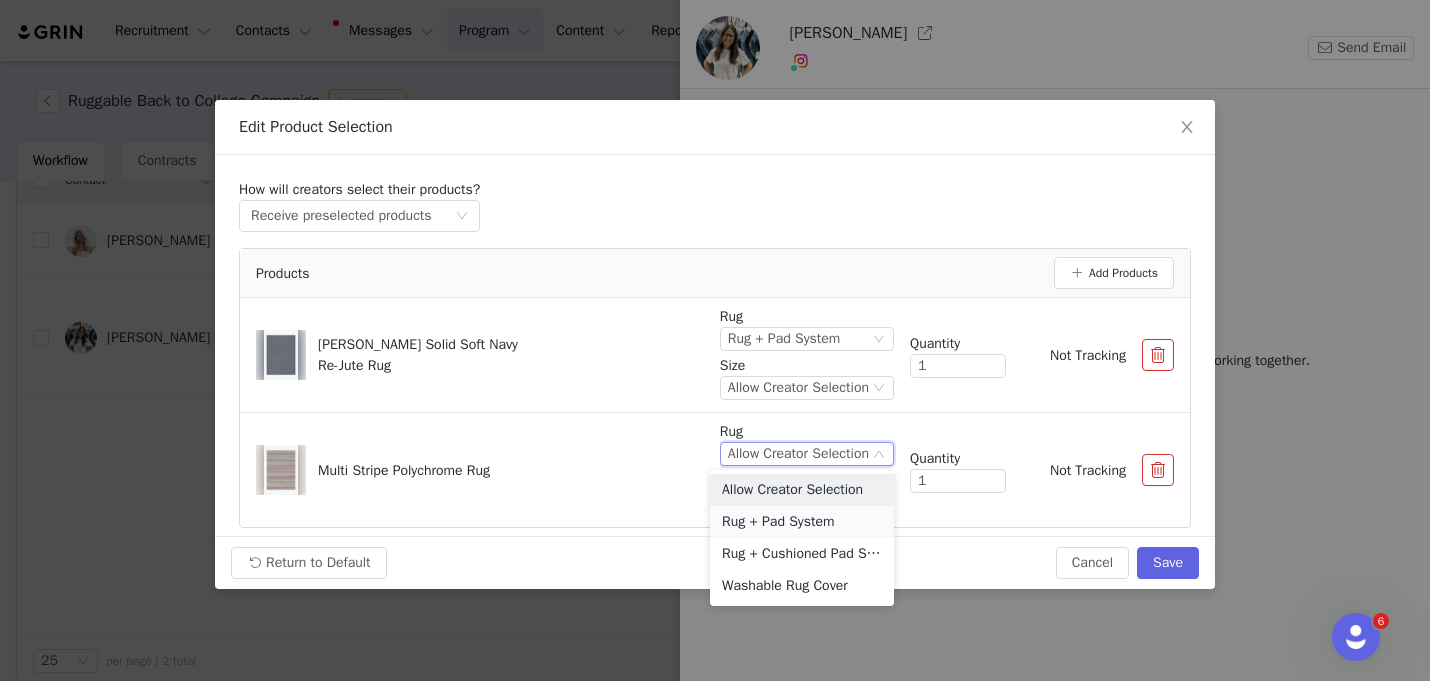 click on "Rug + Pad System" at bounding box center [802, 522] 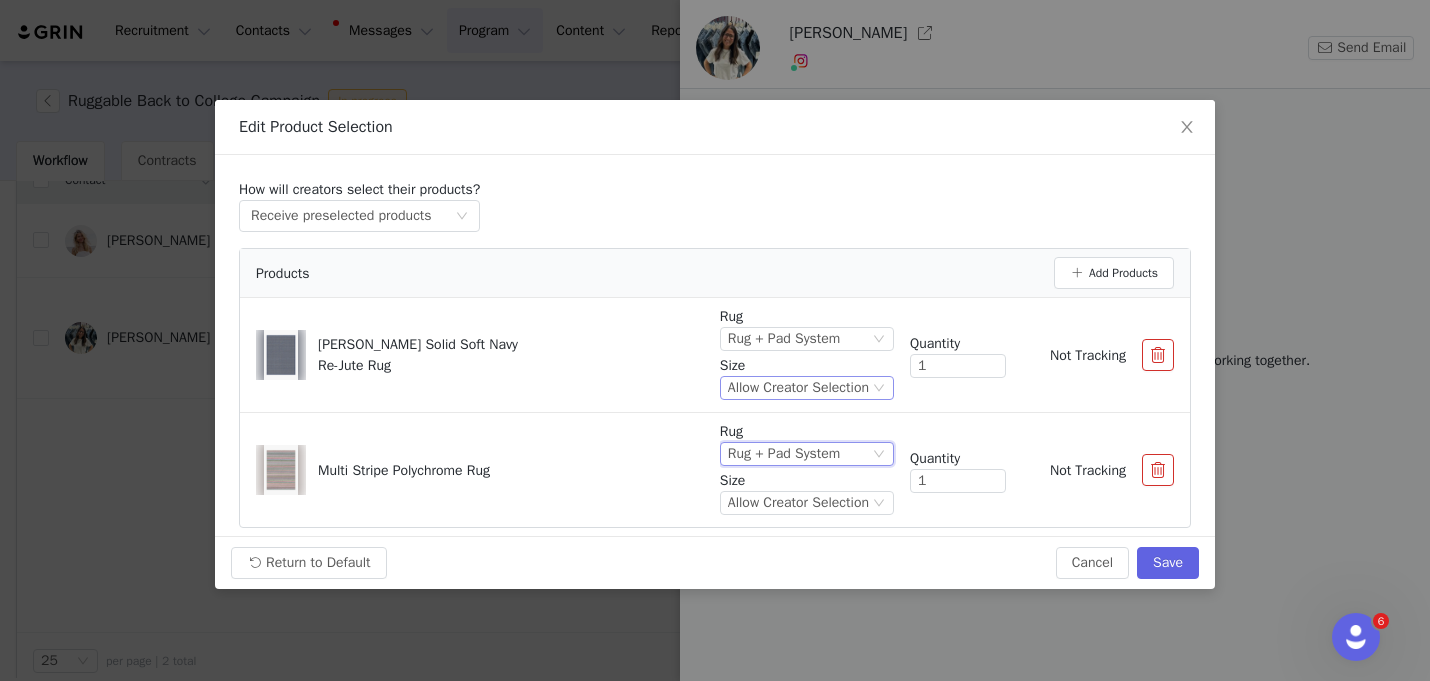 click on "Allow Creator Selection" at bounding box center [798, 388] 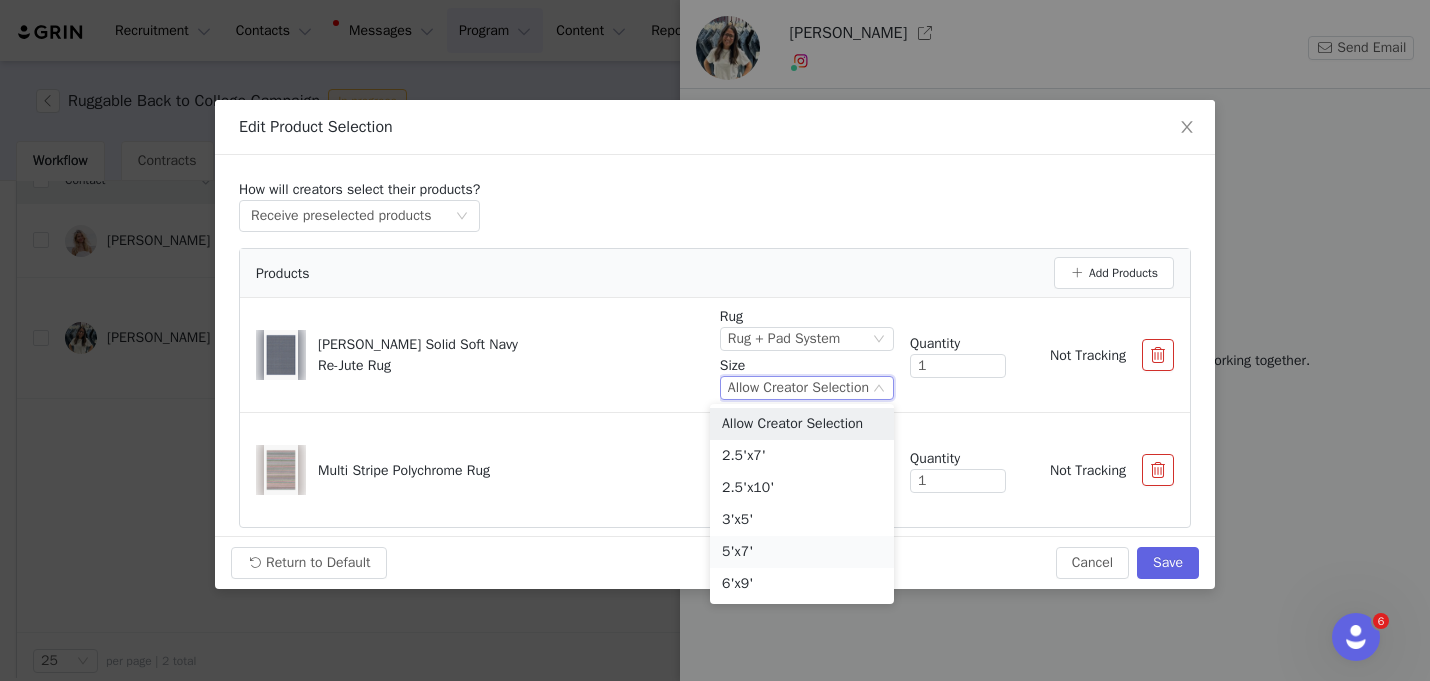click on "5'x7'" at bounding box center [802, 552] 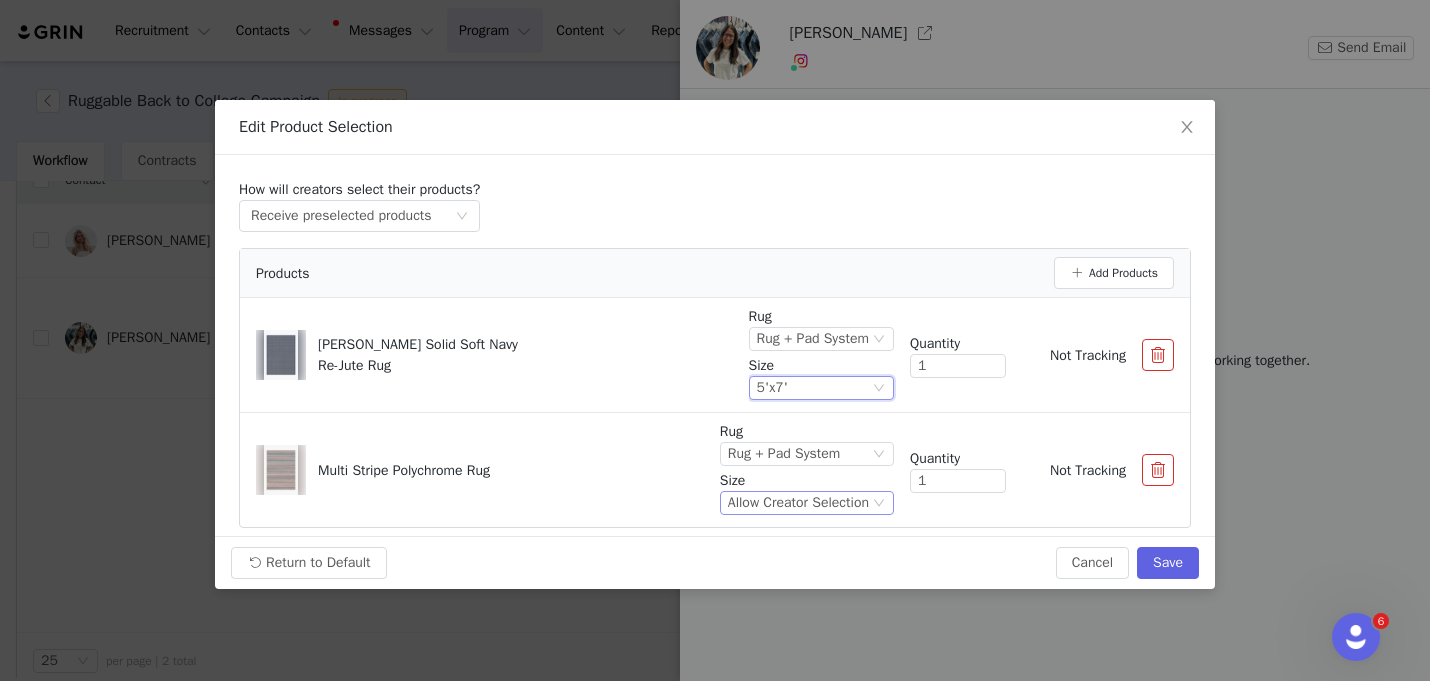 click on "Allow Creator Selection" at bounding box center [798, 503] 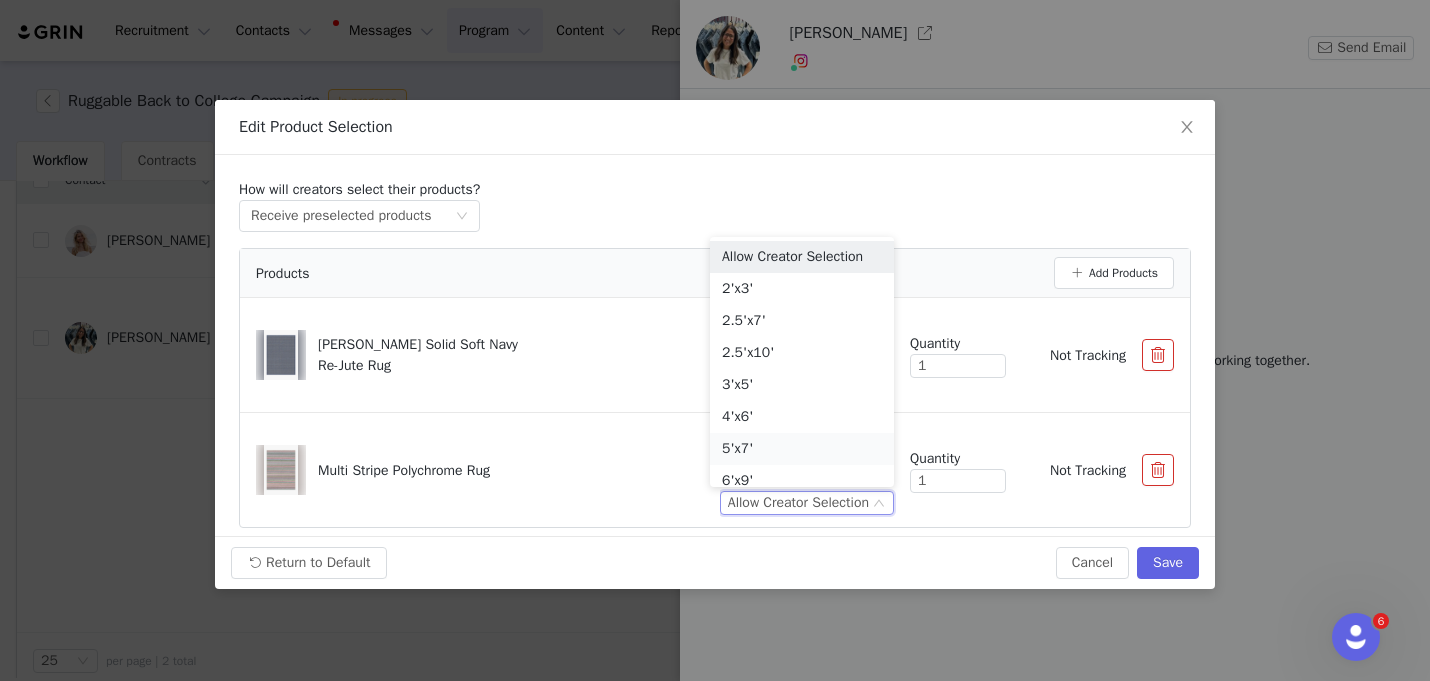 scroll, scrollTop: 10, scrollLeft: 0, axis: vertical 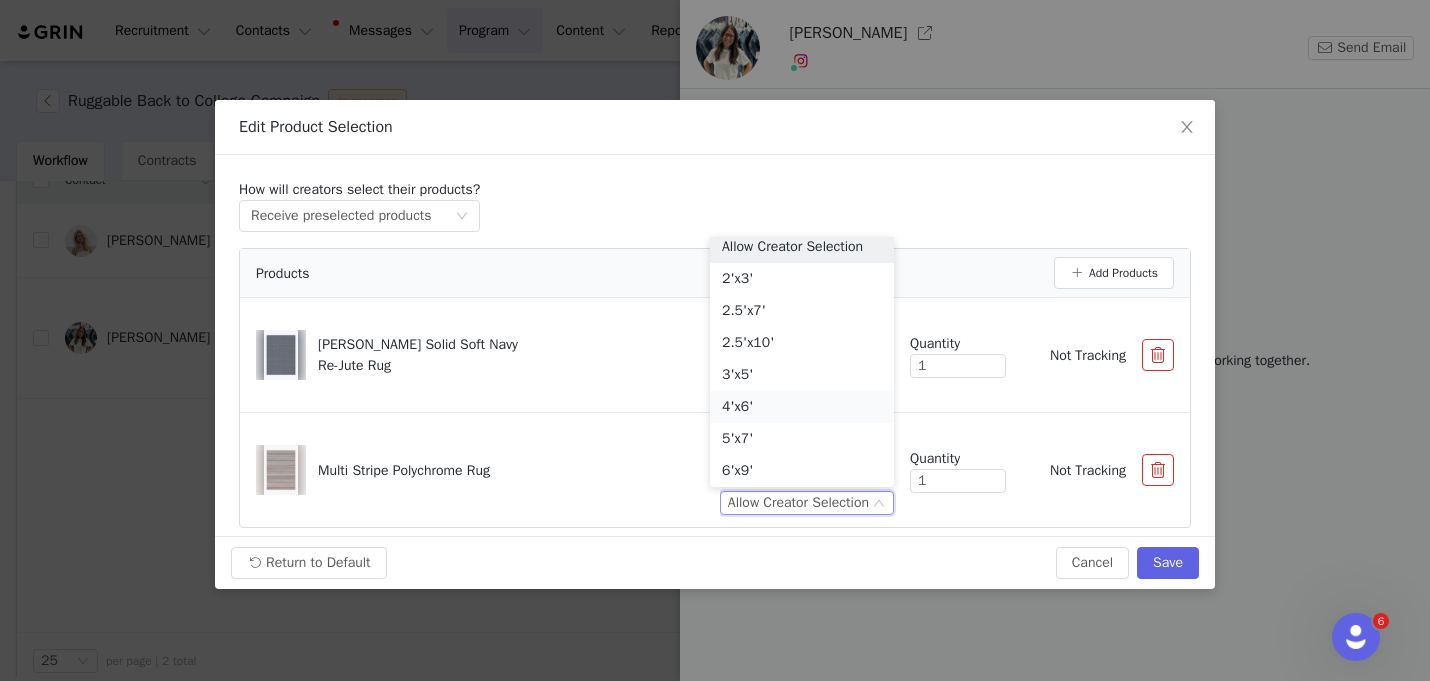 click on "4'x6'" at bounding box center [802, 407] 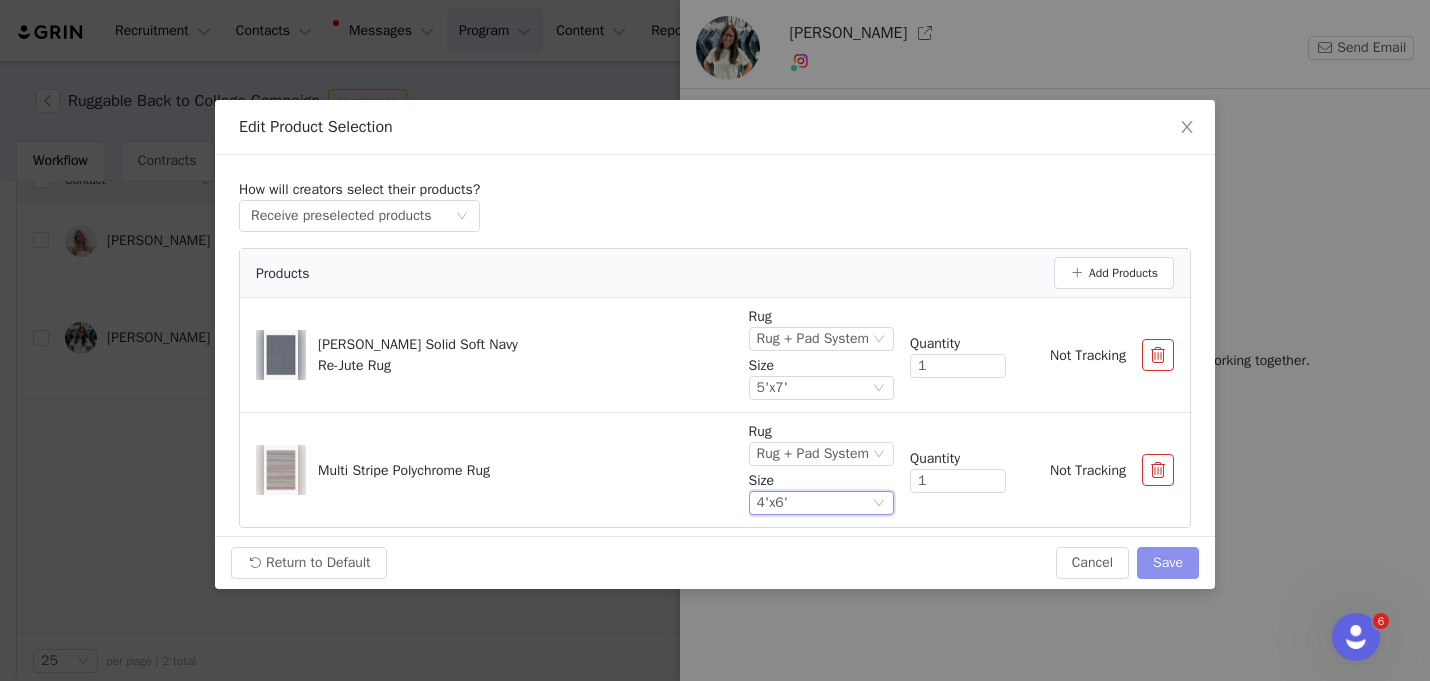 click on "Save" at bounding box center [1168, 563] 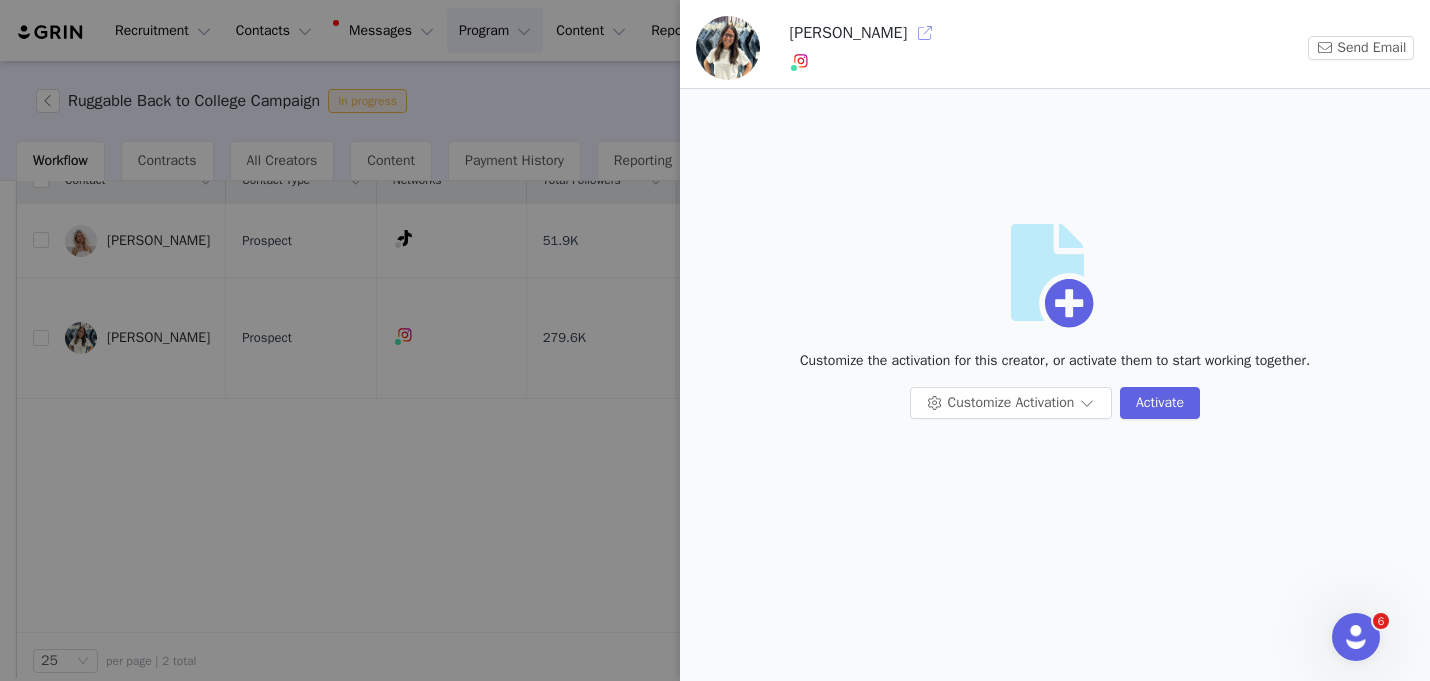click at bounding box center [925, 33] 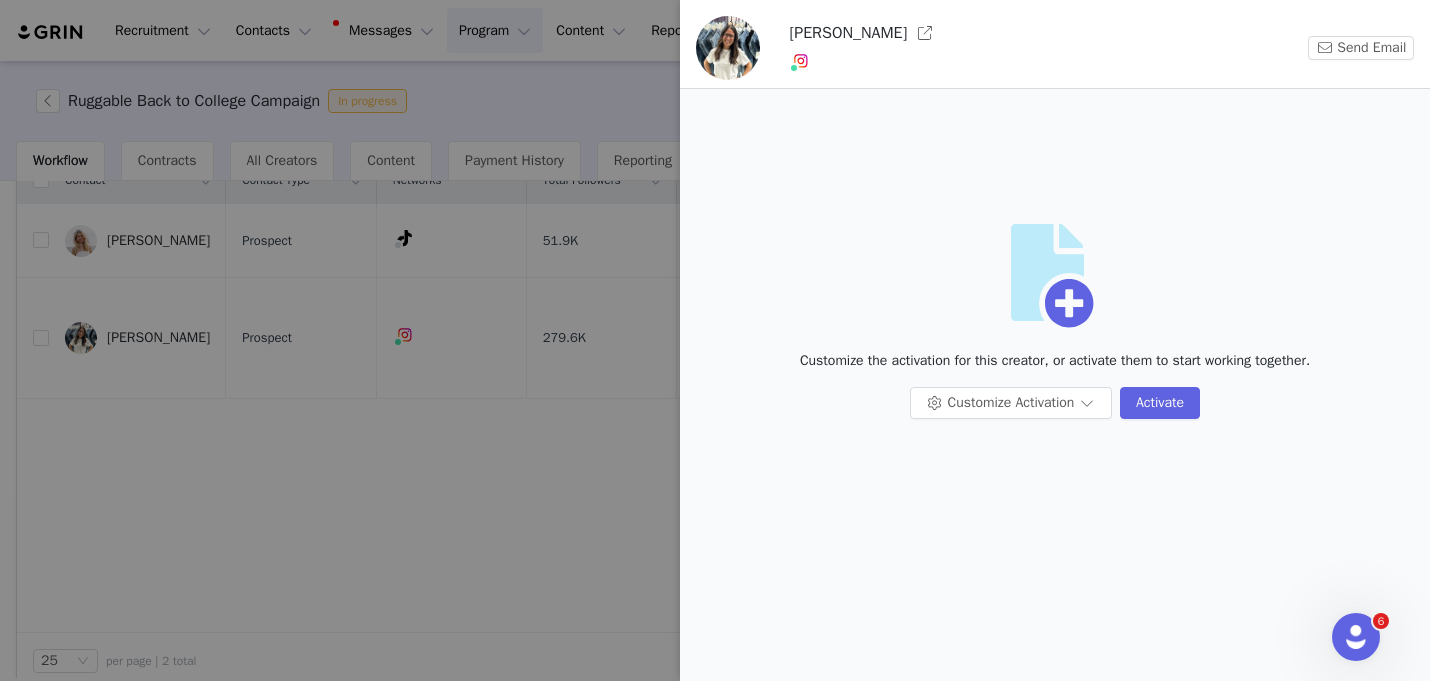 click at bounding box center (715, 340) 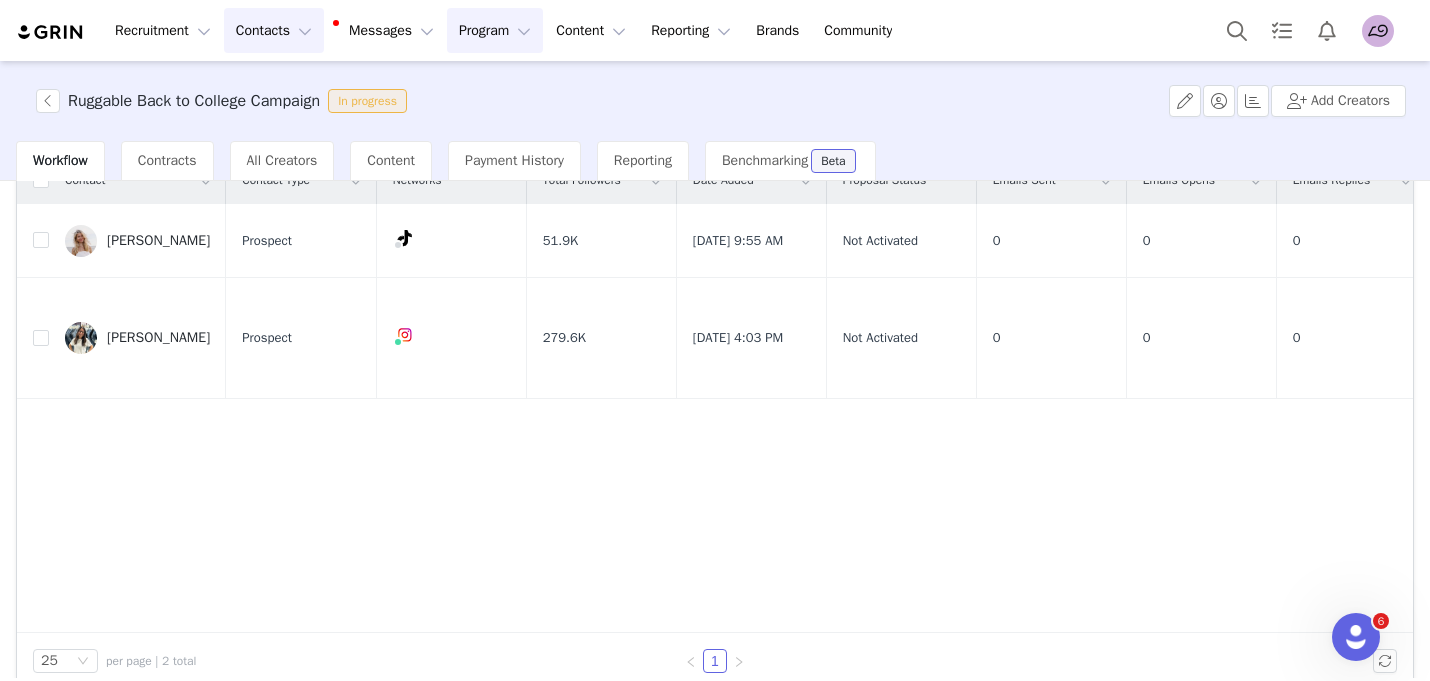 click on "Contacts Contacts" at bounding box center [274, 30] 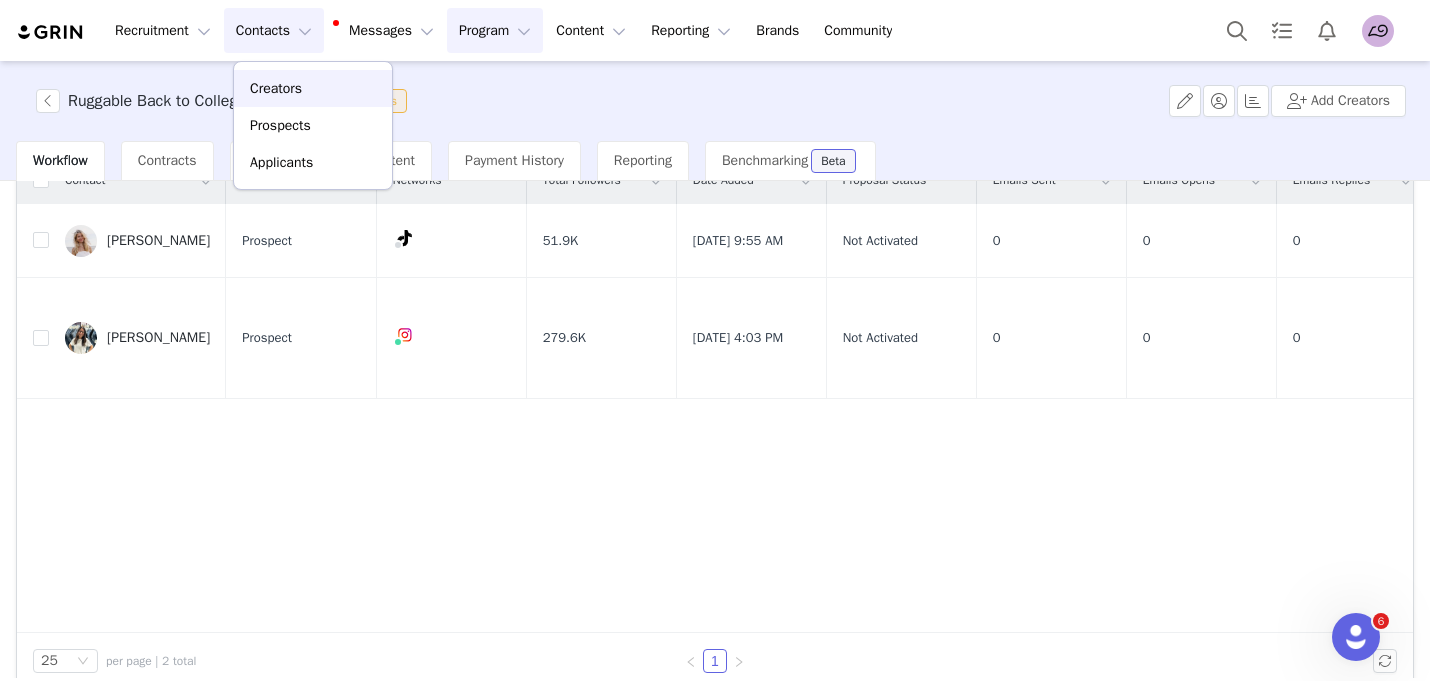click on "Creators" at bounding box center [276, 88] 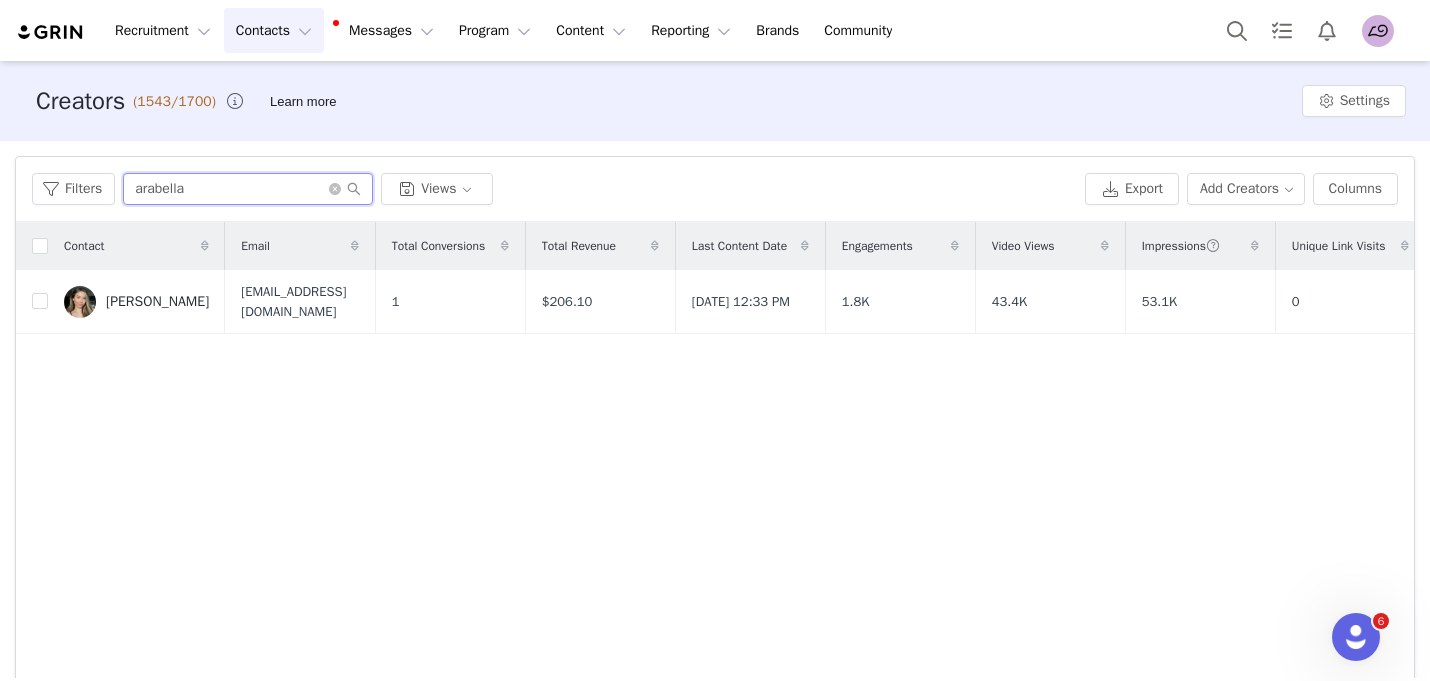 drag, startPoint x: 206, startPoint y: 190, endPoint x: 7, endPoint y: 141, distance: 204.9439 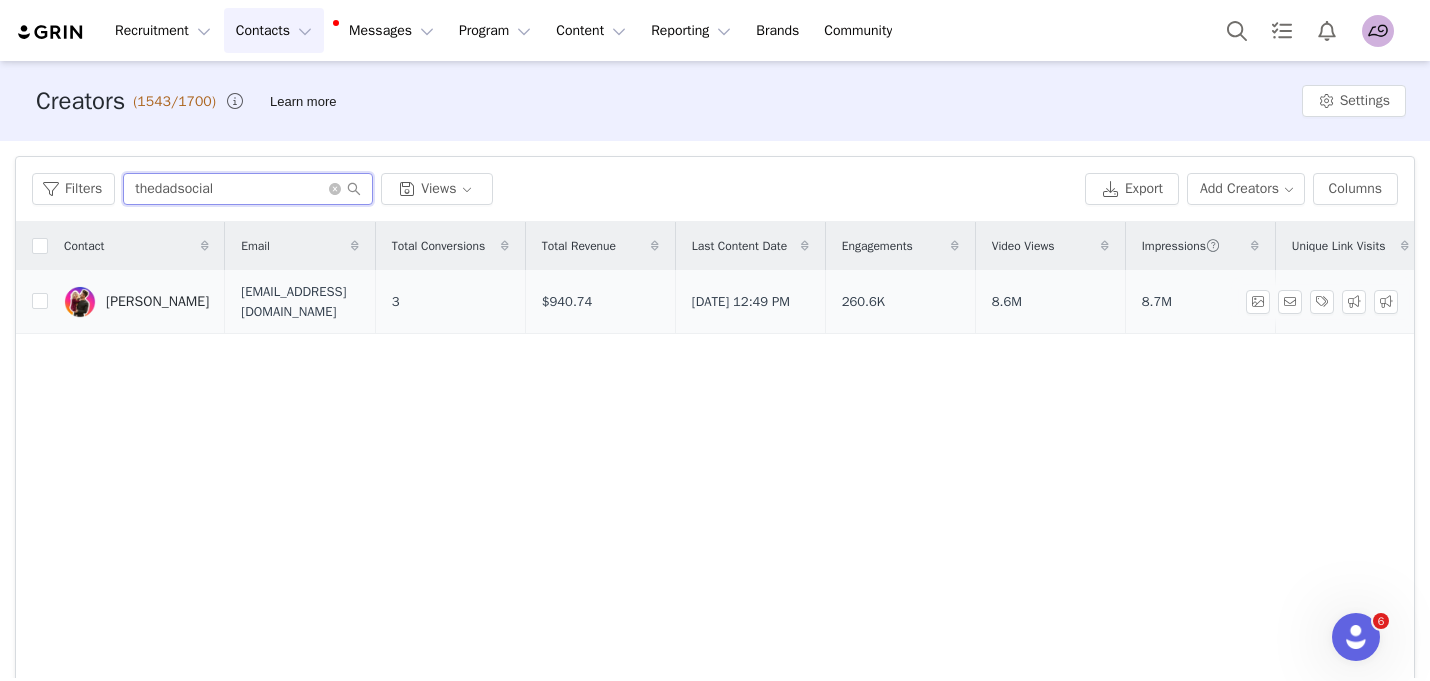 type on "thedadsocial" 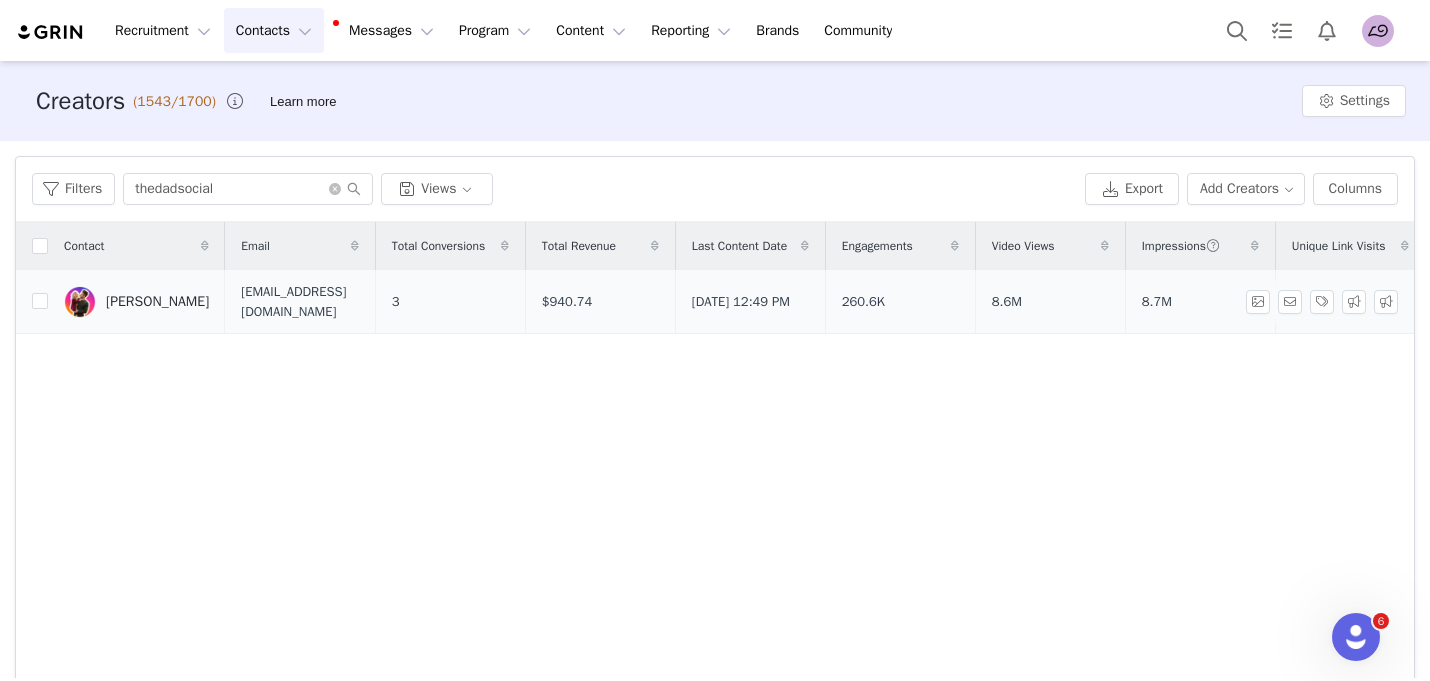 click on "Mason Smith" at bounding box center [136, 302] 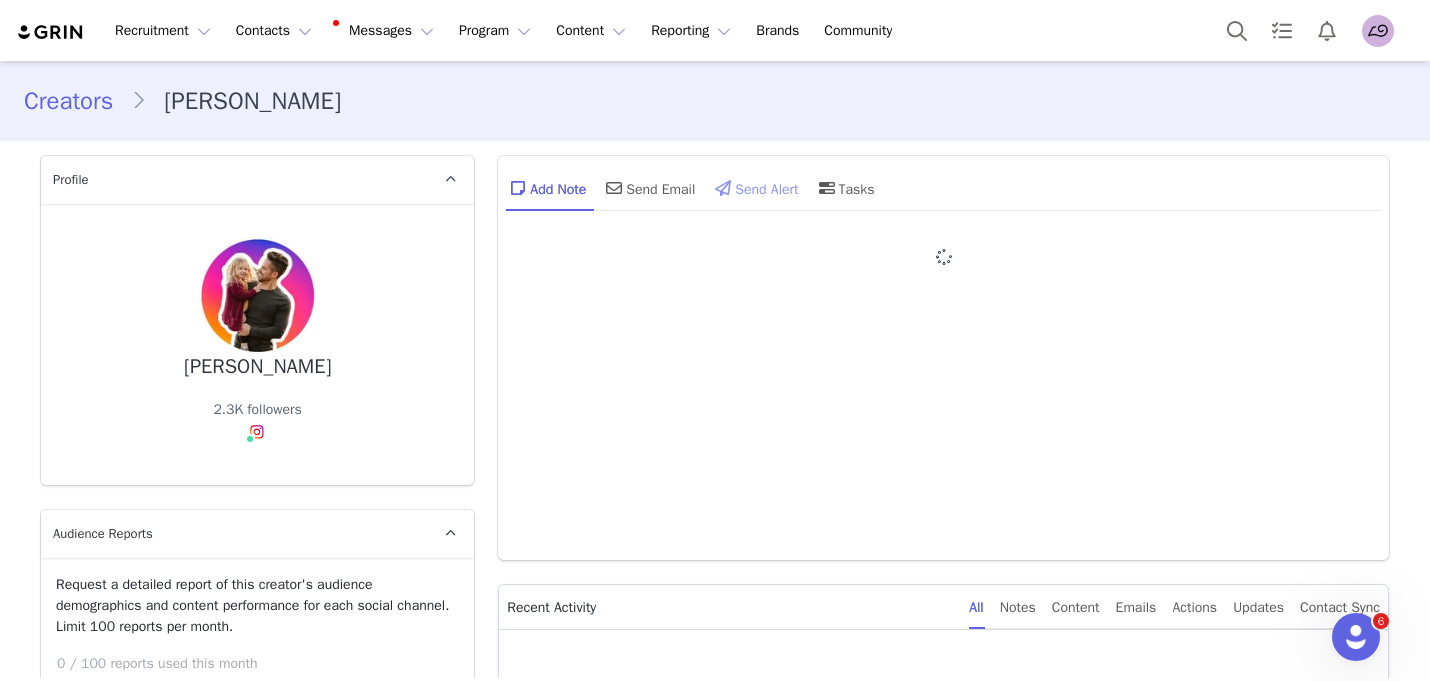 type on "+1 ([GEOGRAPHIC_DATA])" 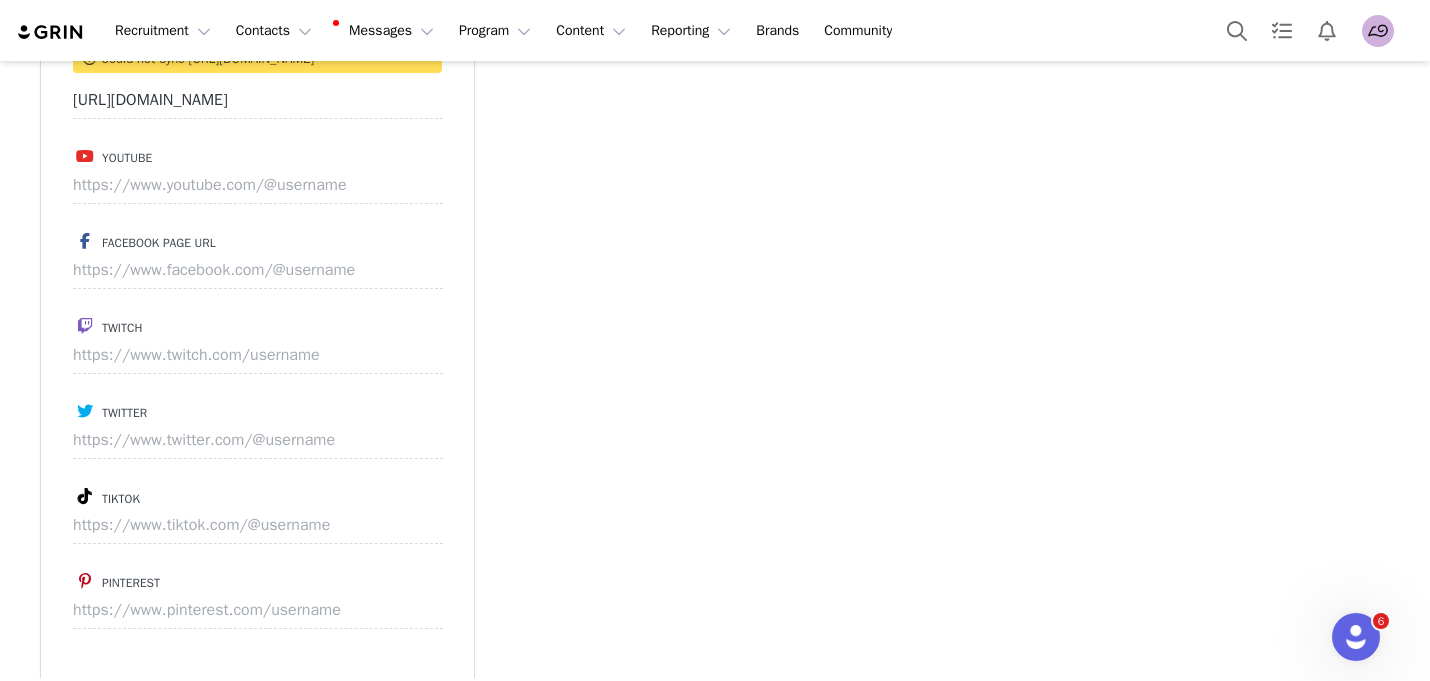 scroll, scrollTop: 0, scrollLeft: 0, axis: both 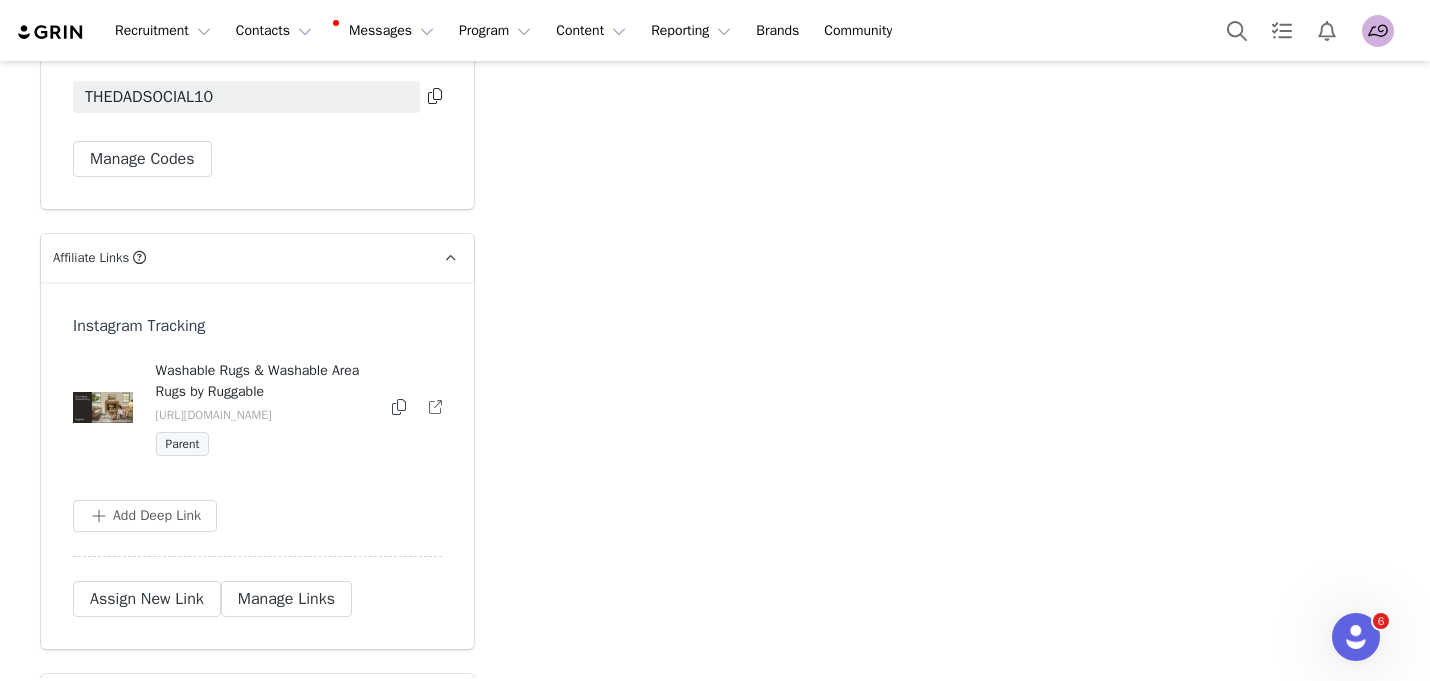 click on "Instagram Tracking  Washable Rugs & Washable Area Rugs by Ruggable https://glnk.io/5q6n/thedadsocial Parent Add Deep Link" at bounding box center [257, 435] 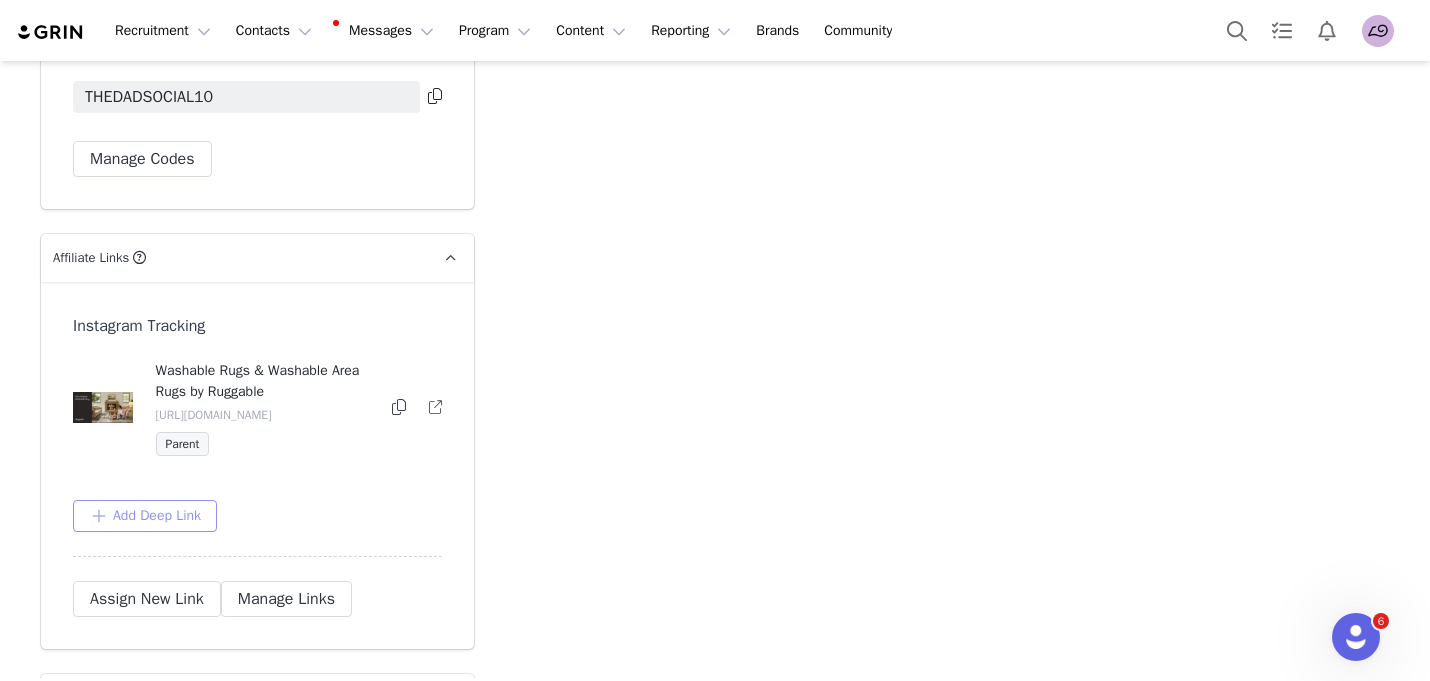 click on "Add Deep Link" at bounding box center (145, 516) 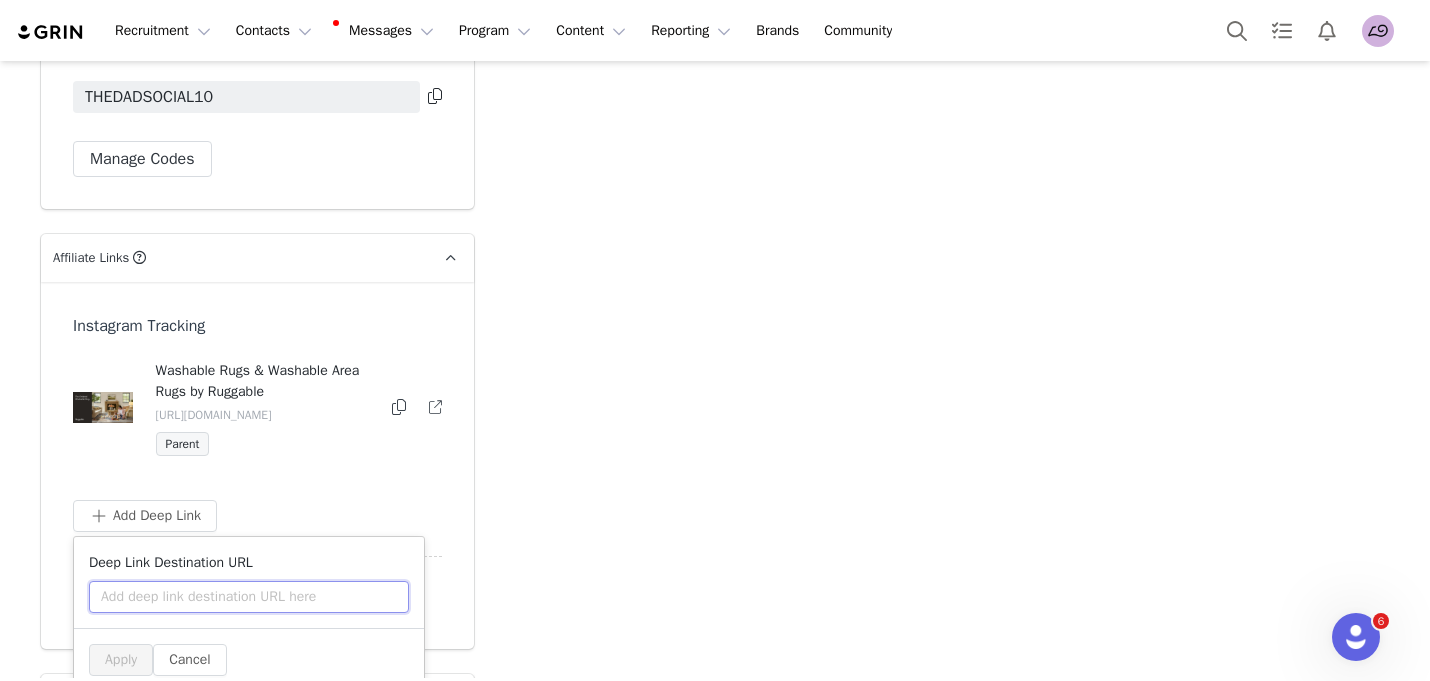 click at bounding box center (249, 597) 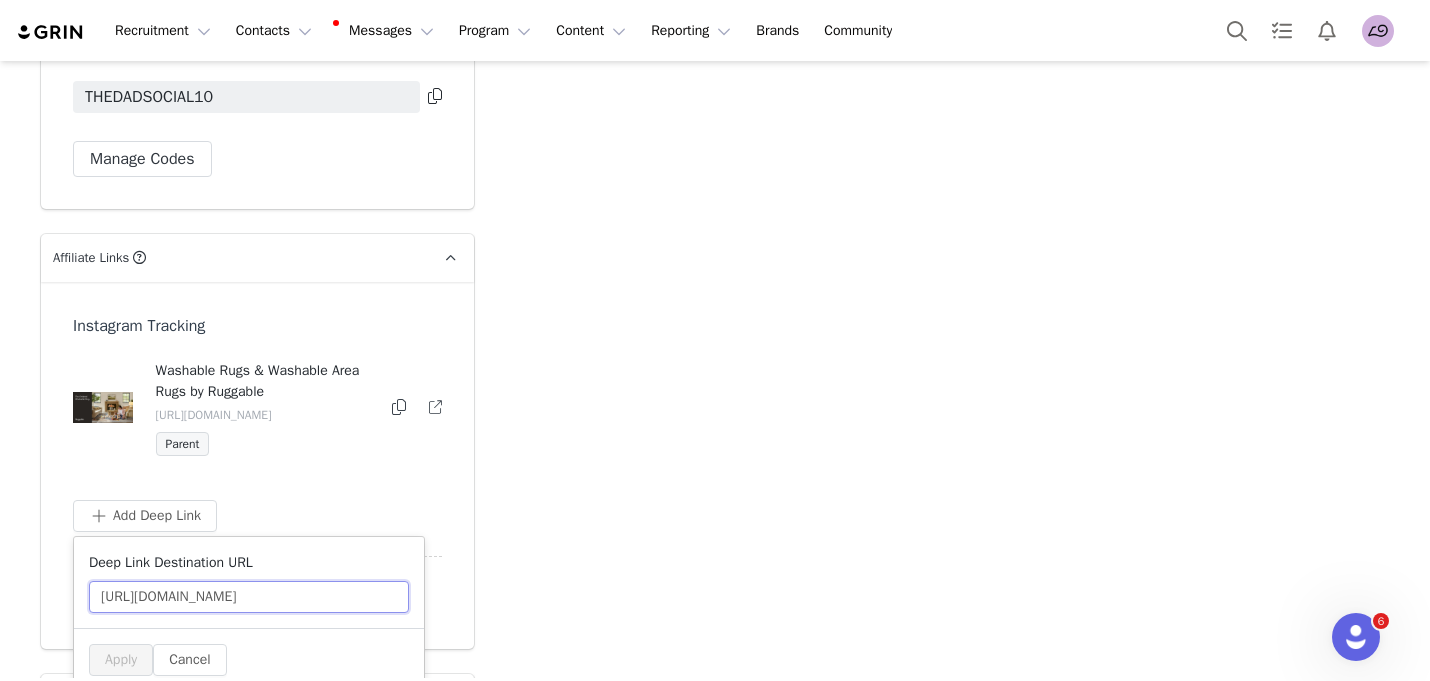 scroll, scrollTop: 0, scrollLeft: 142, axis: horizontal 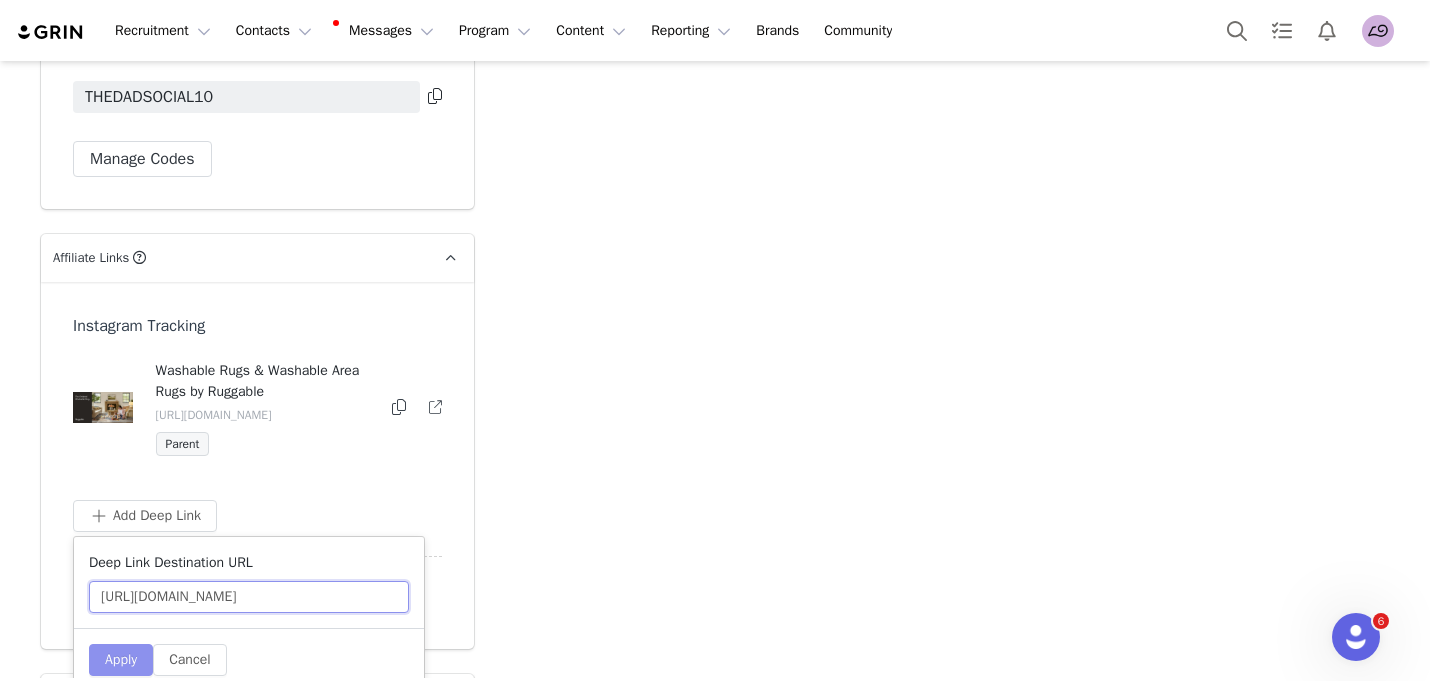 type on "https://ruggable.com/collections/anniversary-event-maximalist-rugs" 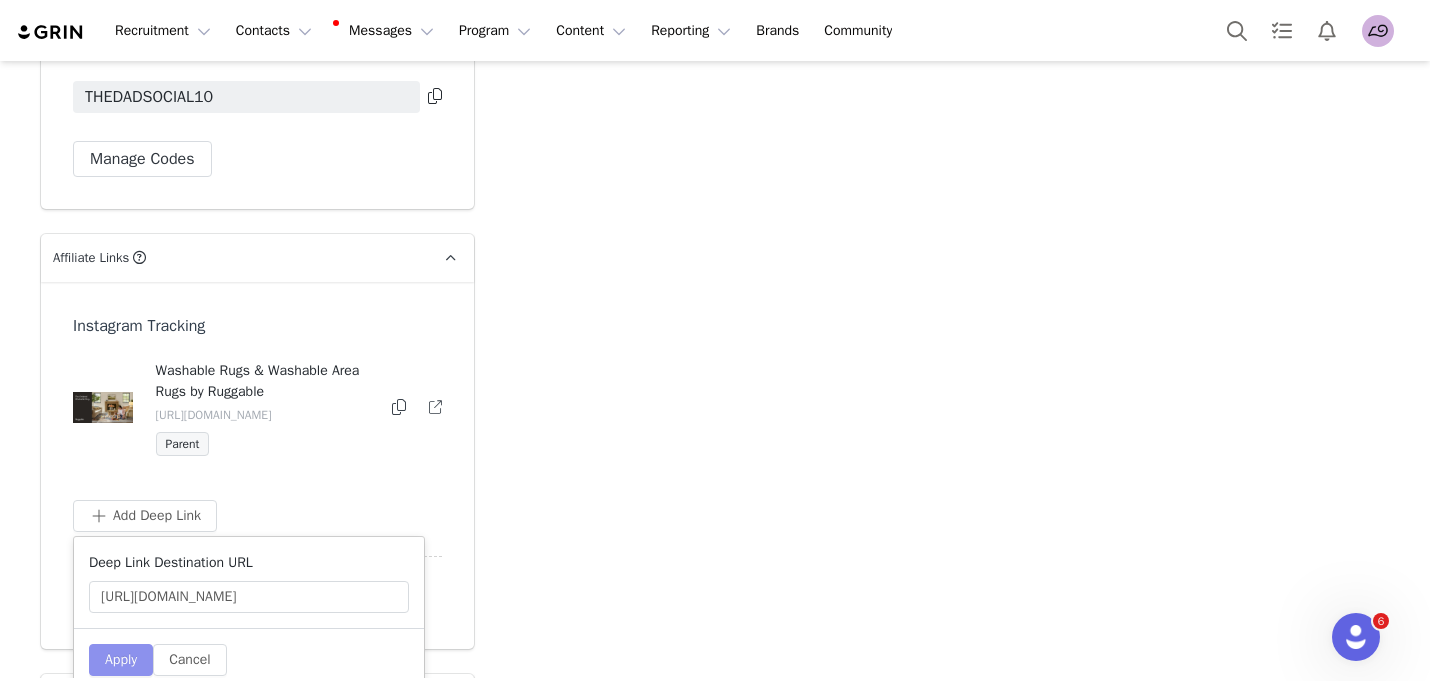 click on "Apply" at bounding box center (121, 660) 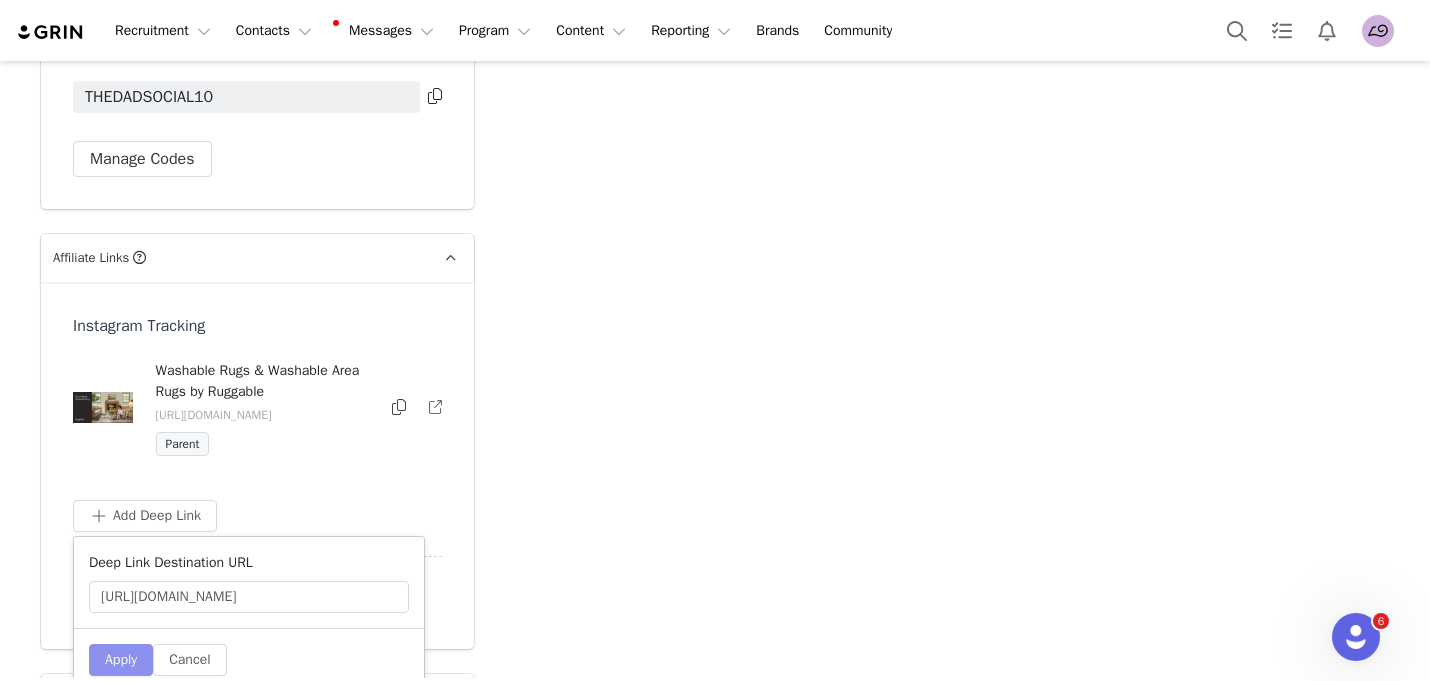 type 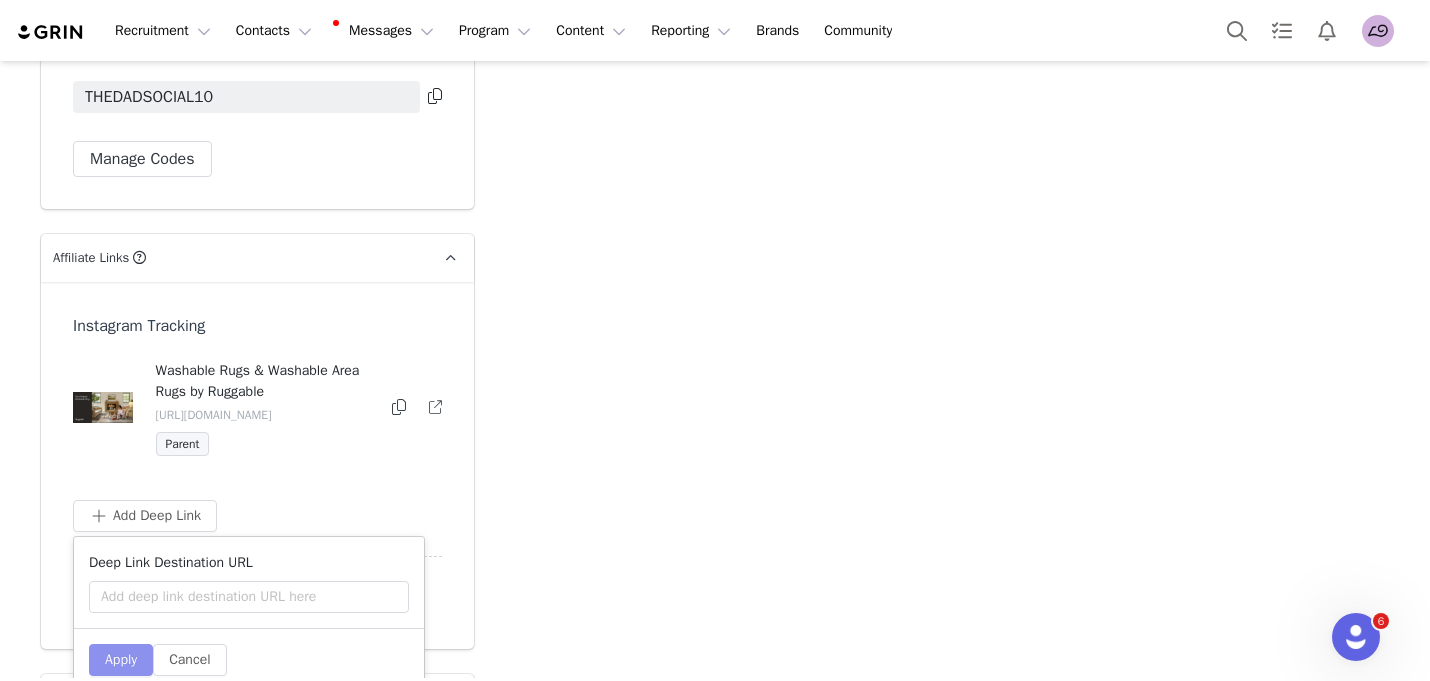 scroll, scrollTop: 0, scrollLeft: 0, axis: both 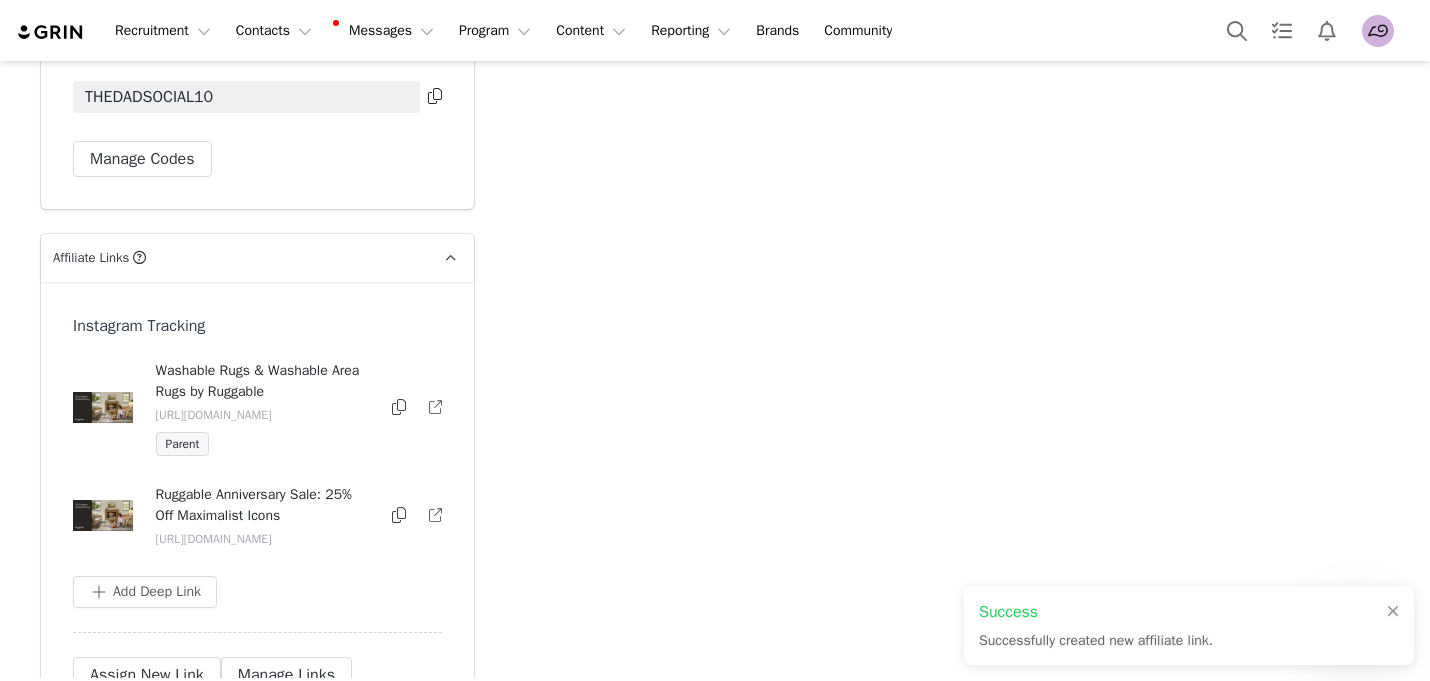 click at bounding box center [399, 515] 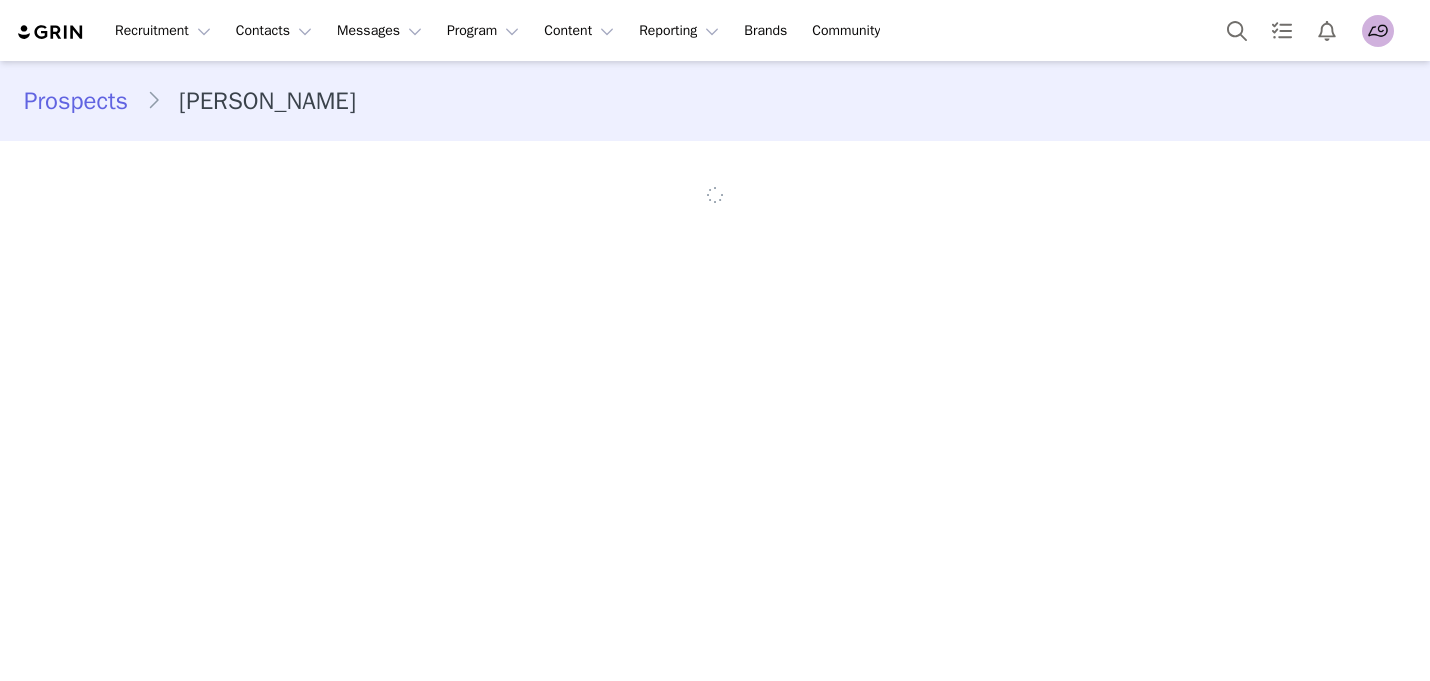 scroll, scrollTop: 0, scrollLeft: 0, axis: both 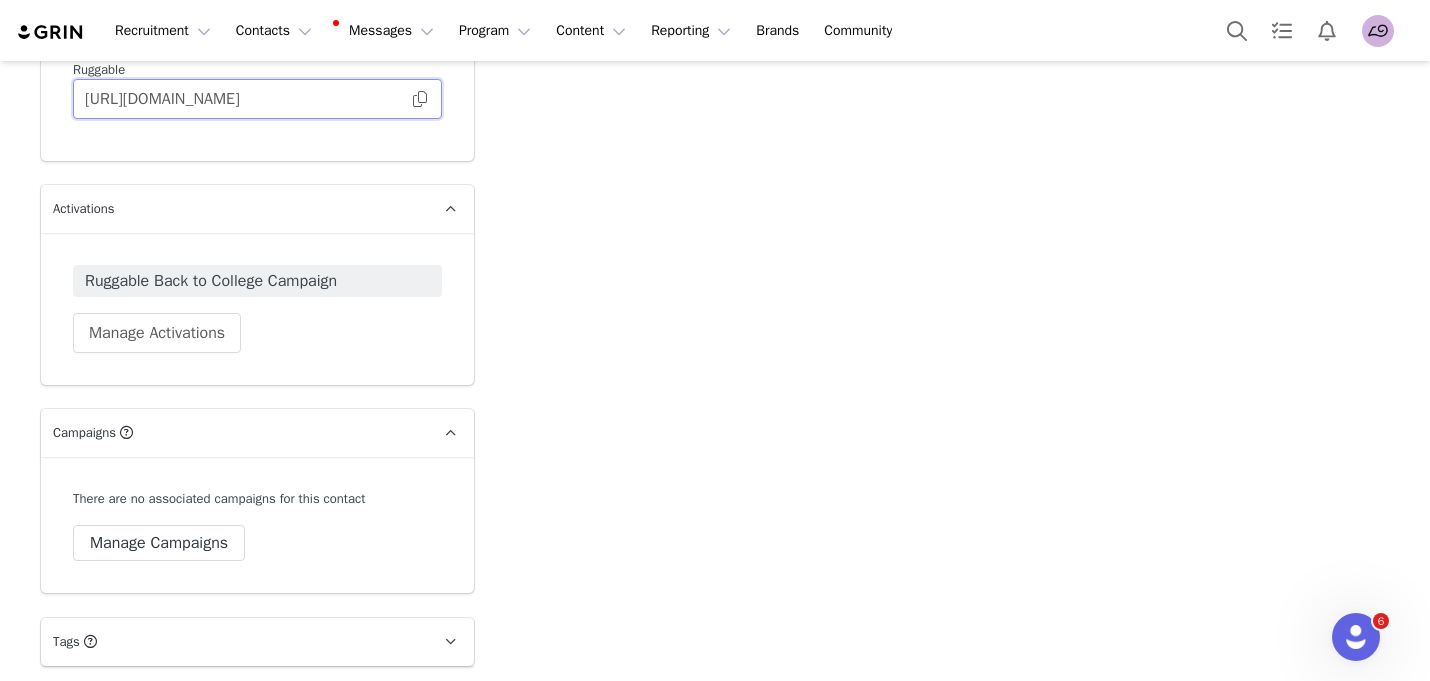 click on "[URL][DOMAIN_NAME]" 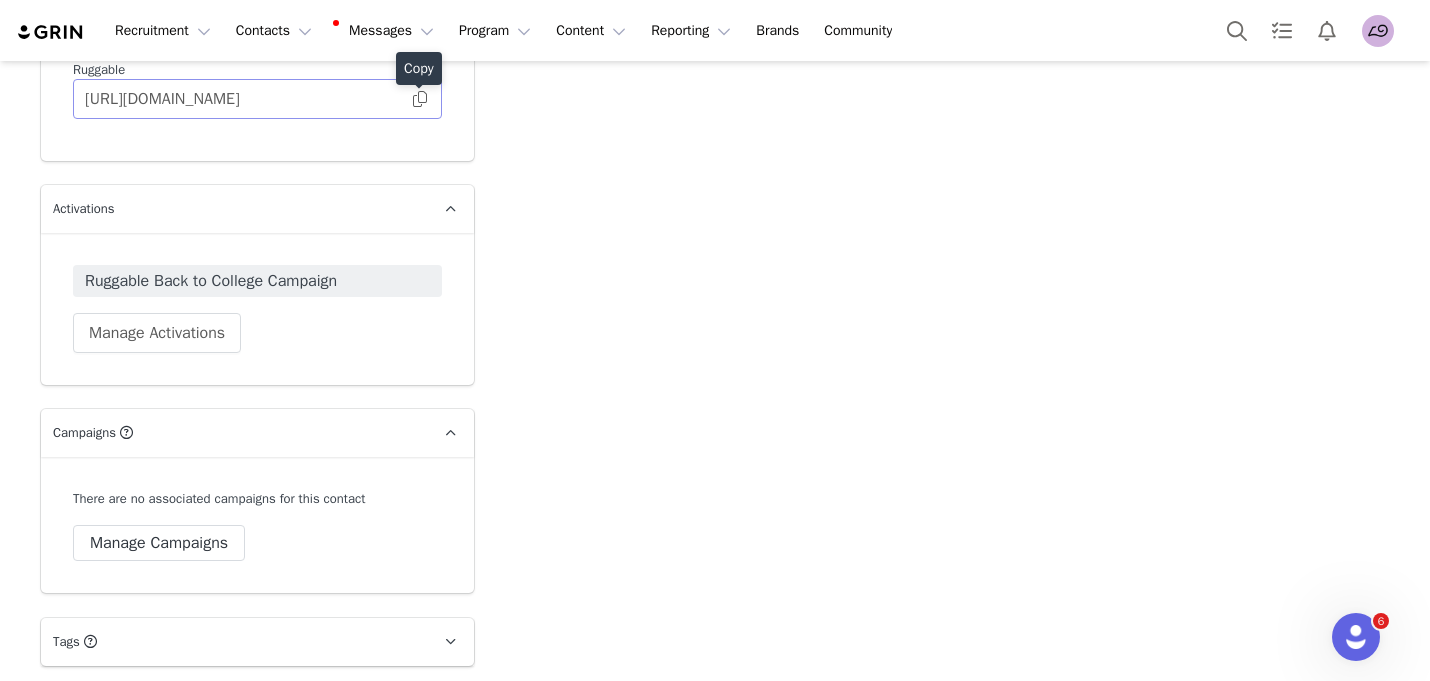 click 